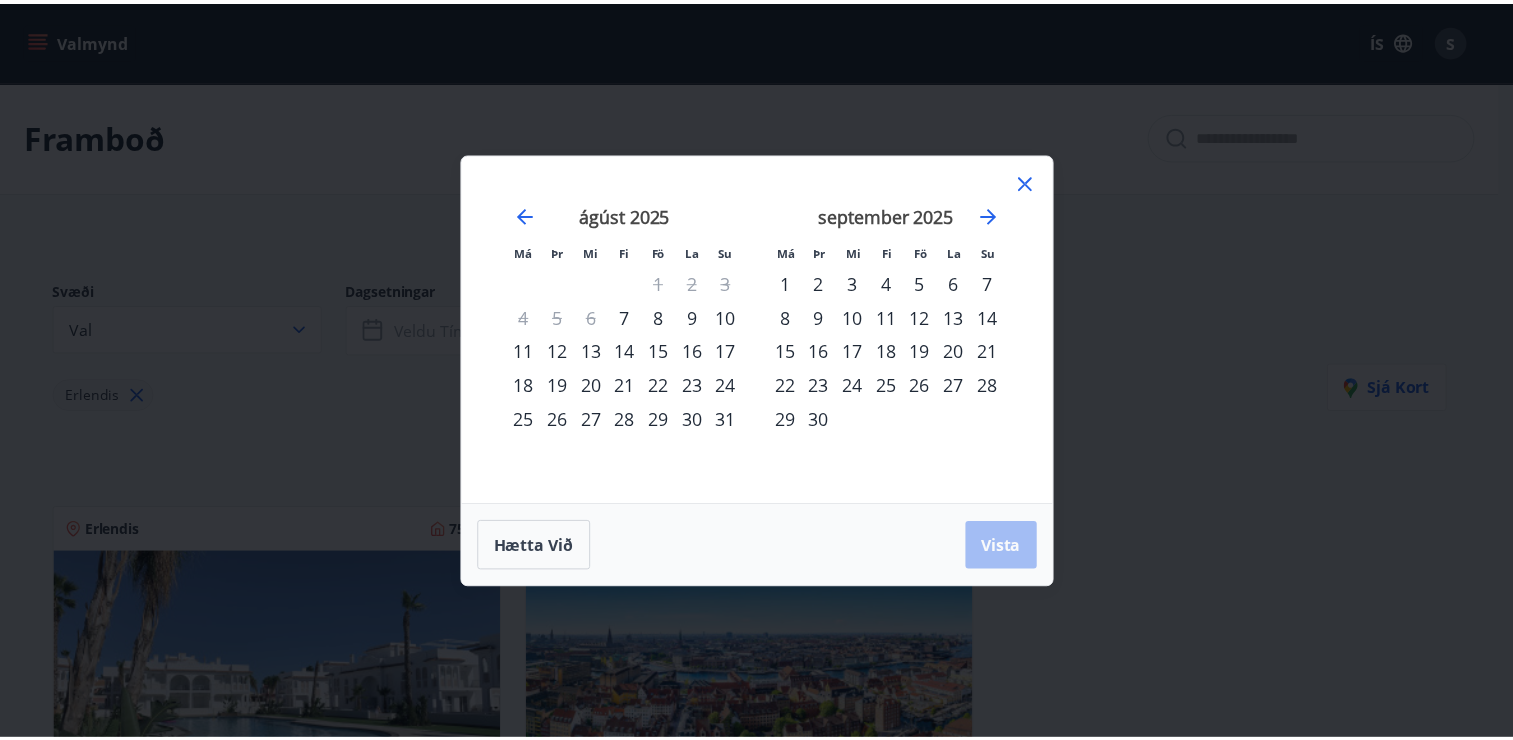 scroll, scrollTop: 0, scrollLeft: 0, axis: both 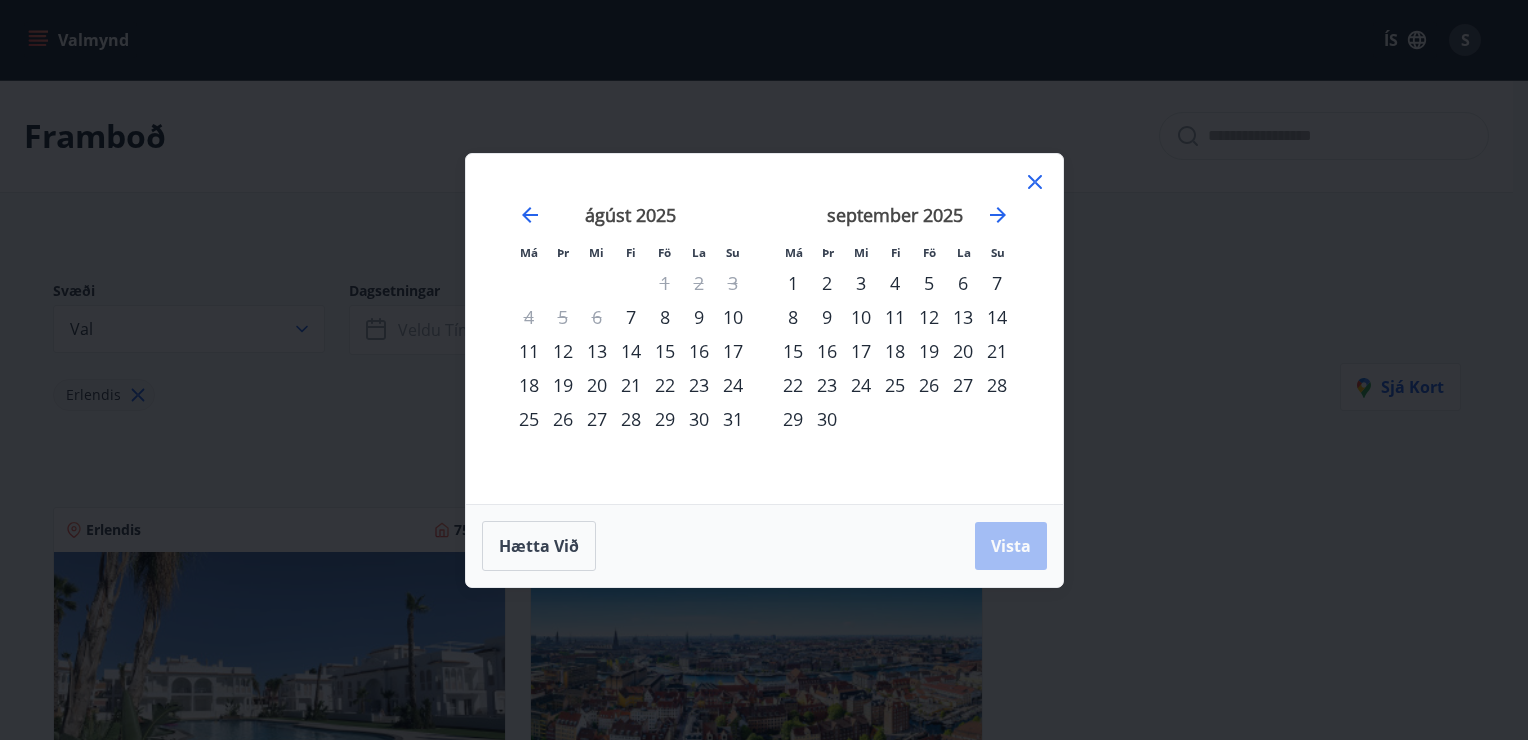 click 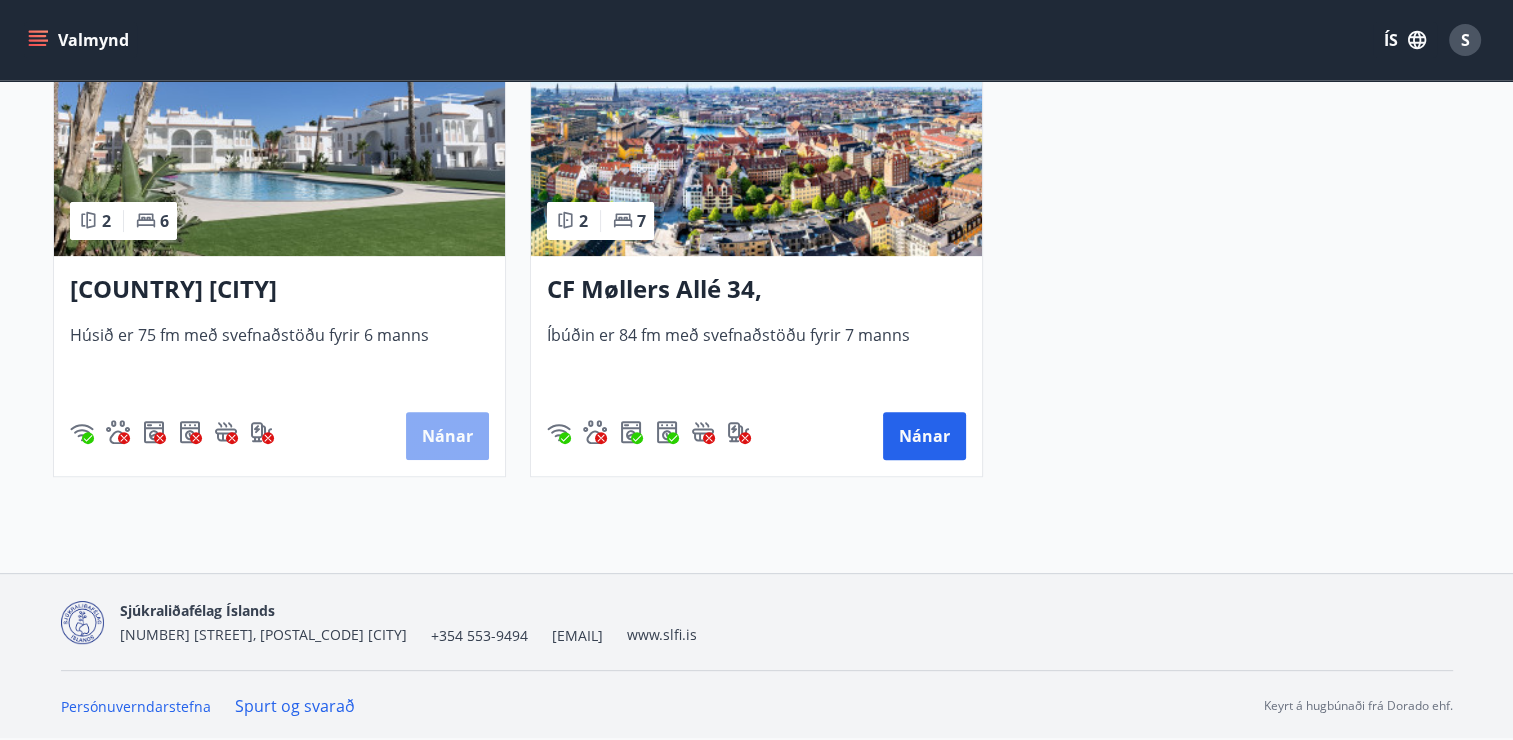 click on "Nánar" at bounding box center (447, 436) 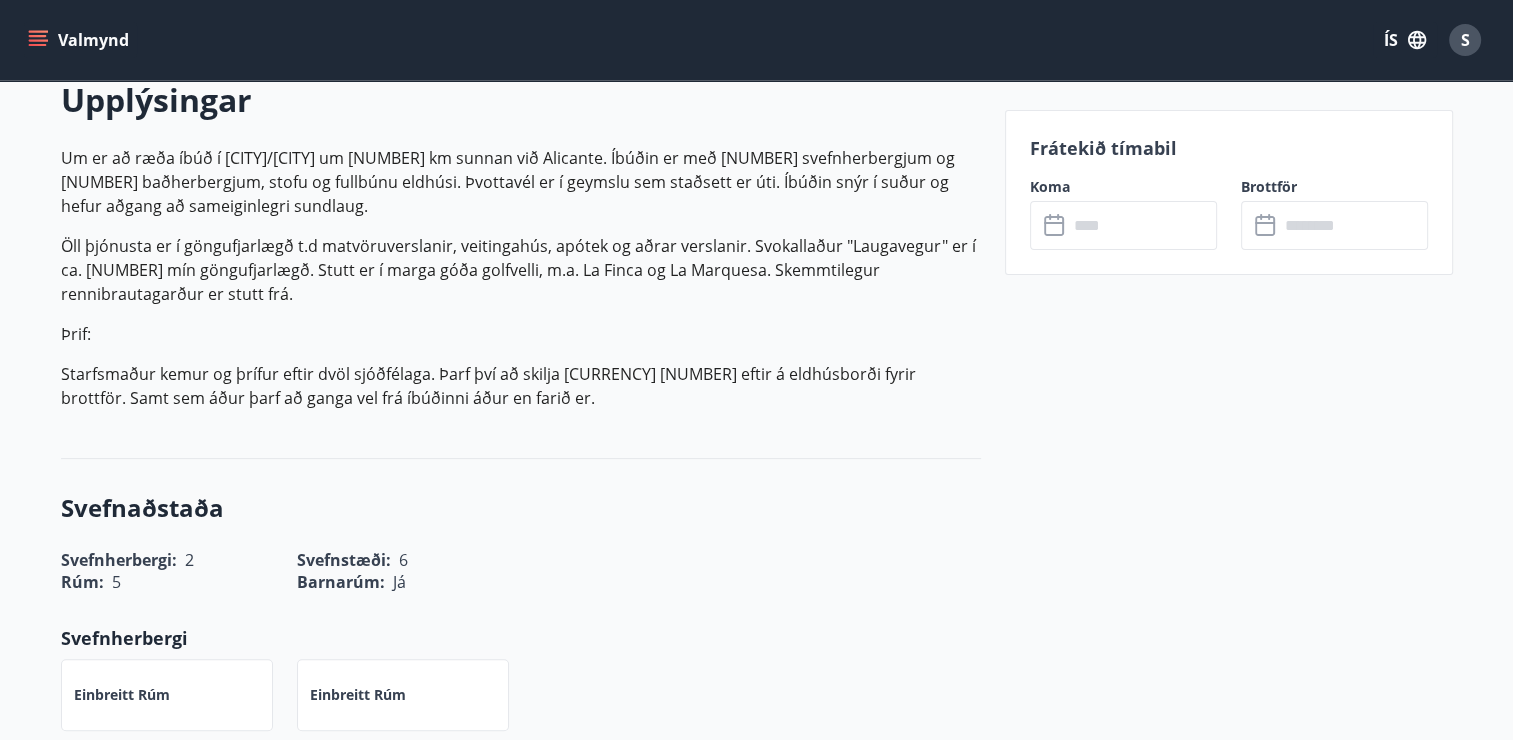 scroll, scrollTop: 600, scrollLeft: 0, axis: vertical 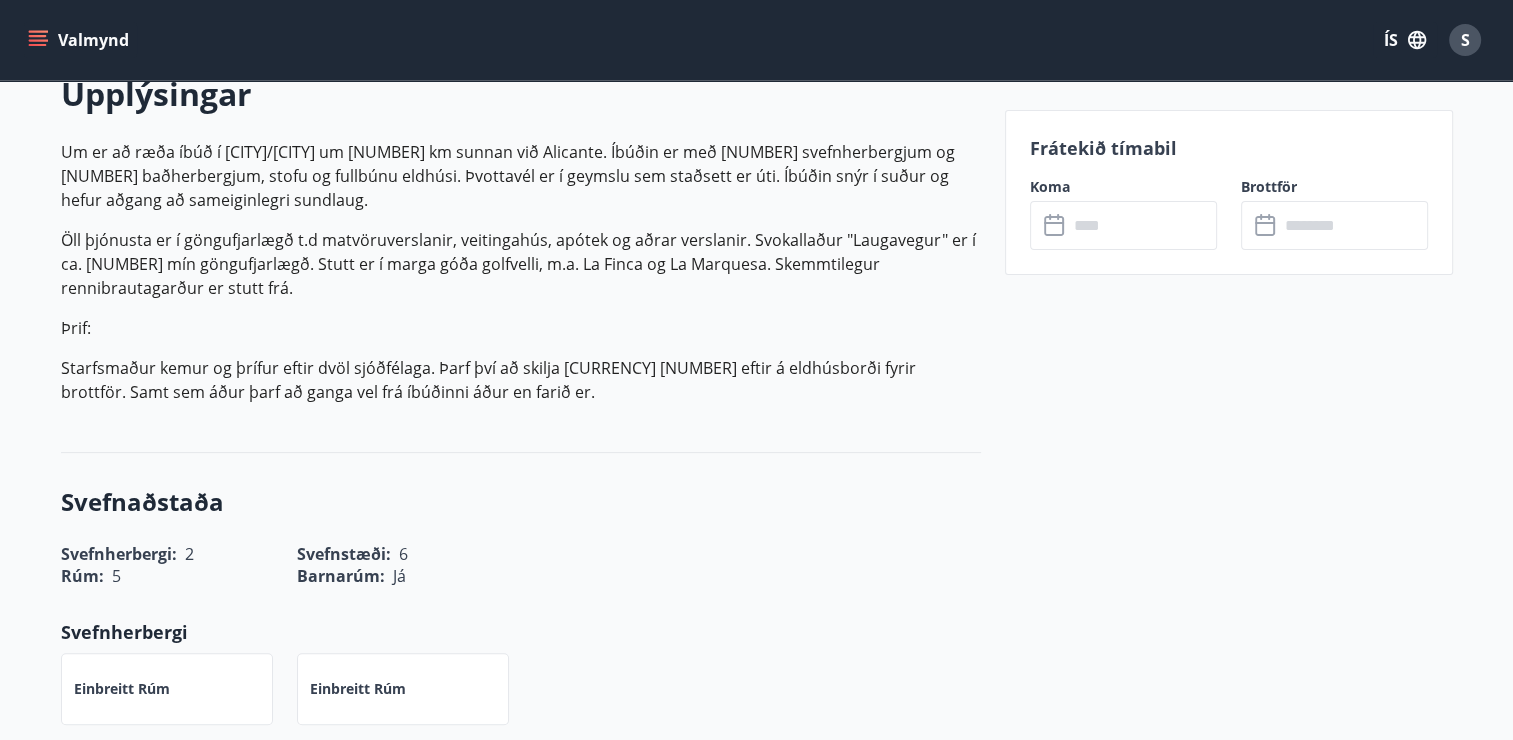 click at bounding box center (1142, 225) 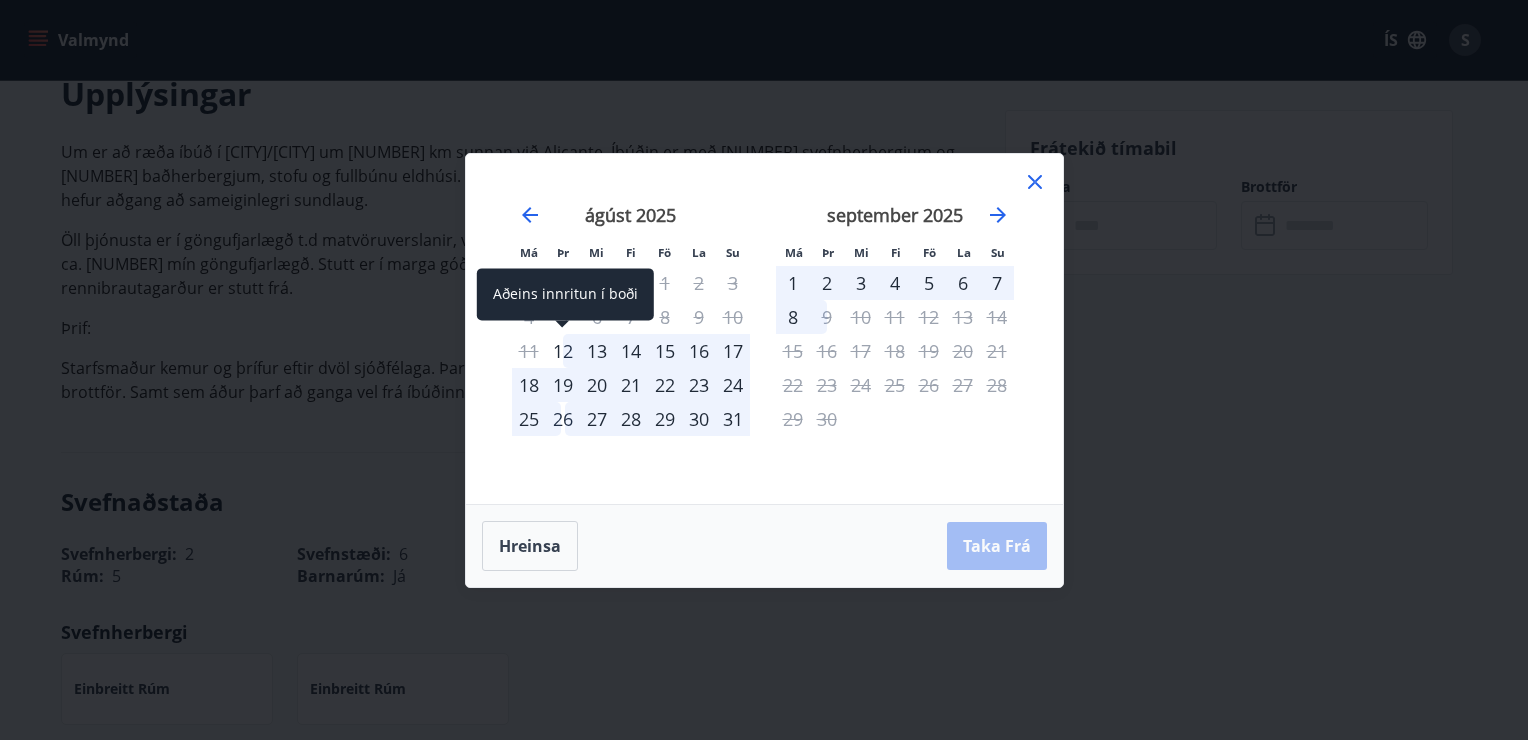 click on "12" at bounding box center [563, 351] 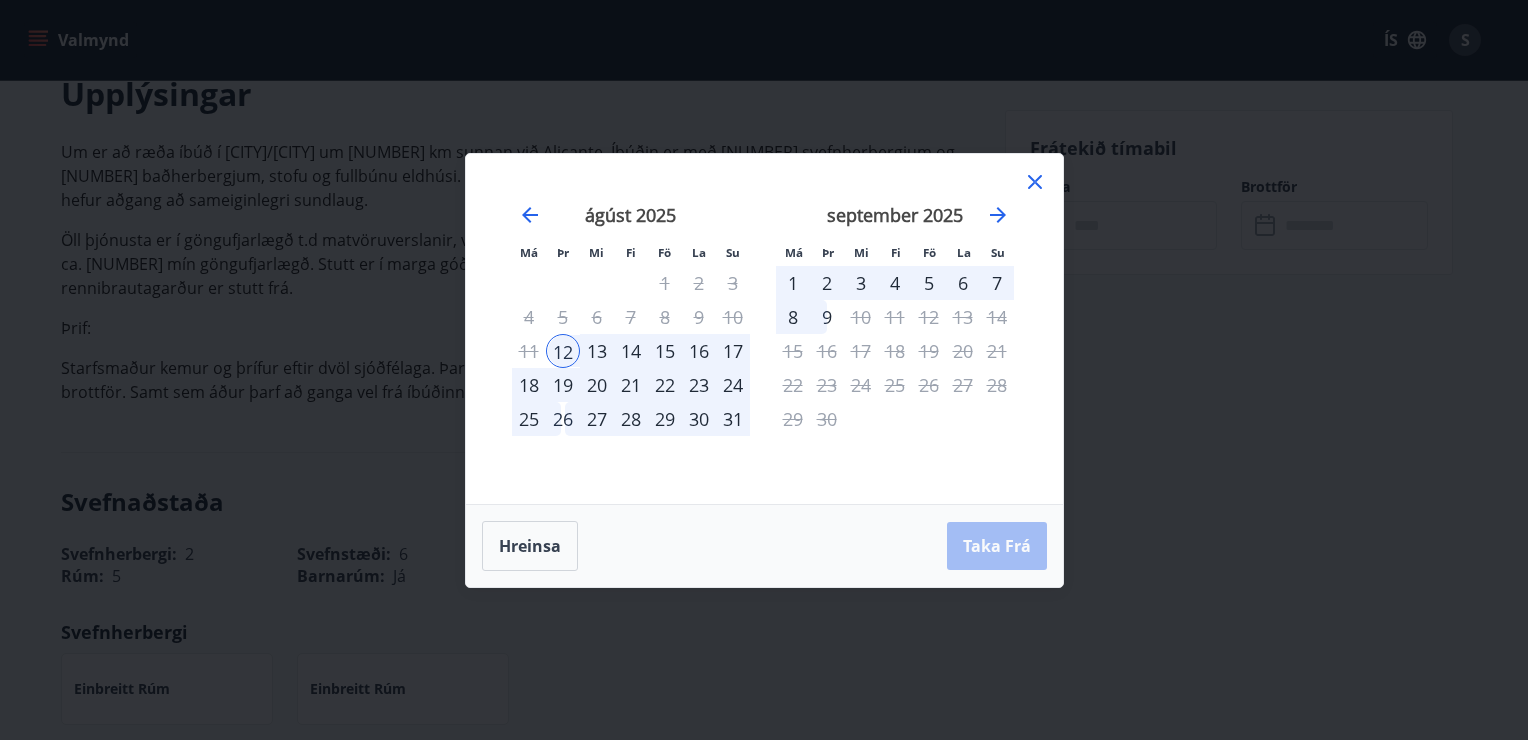 click 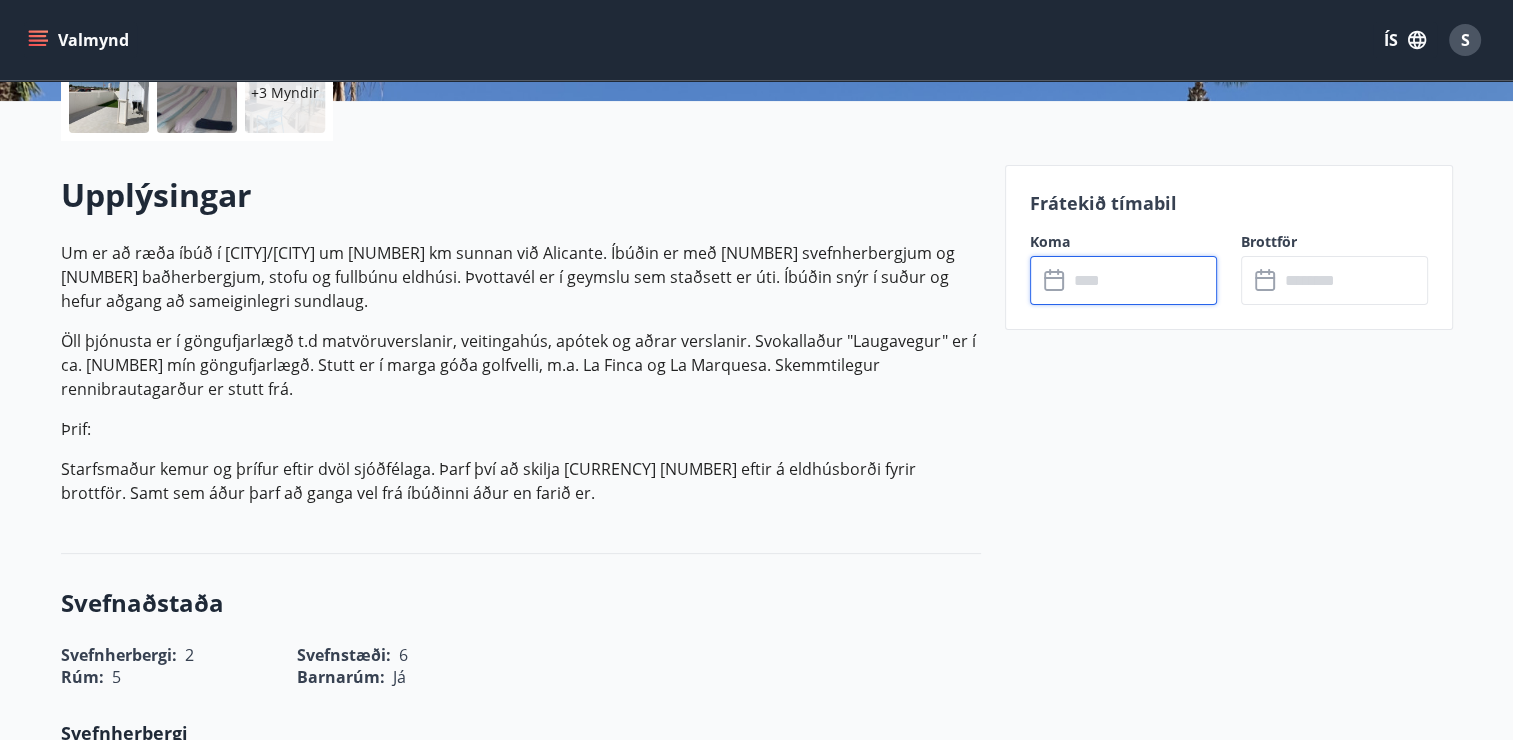 scroll, scrollTop: 500, scrollLeft: 0, axis: vertical 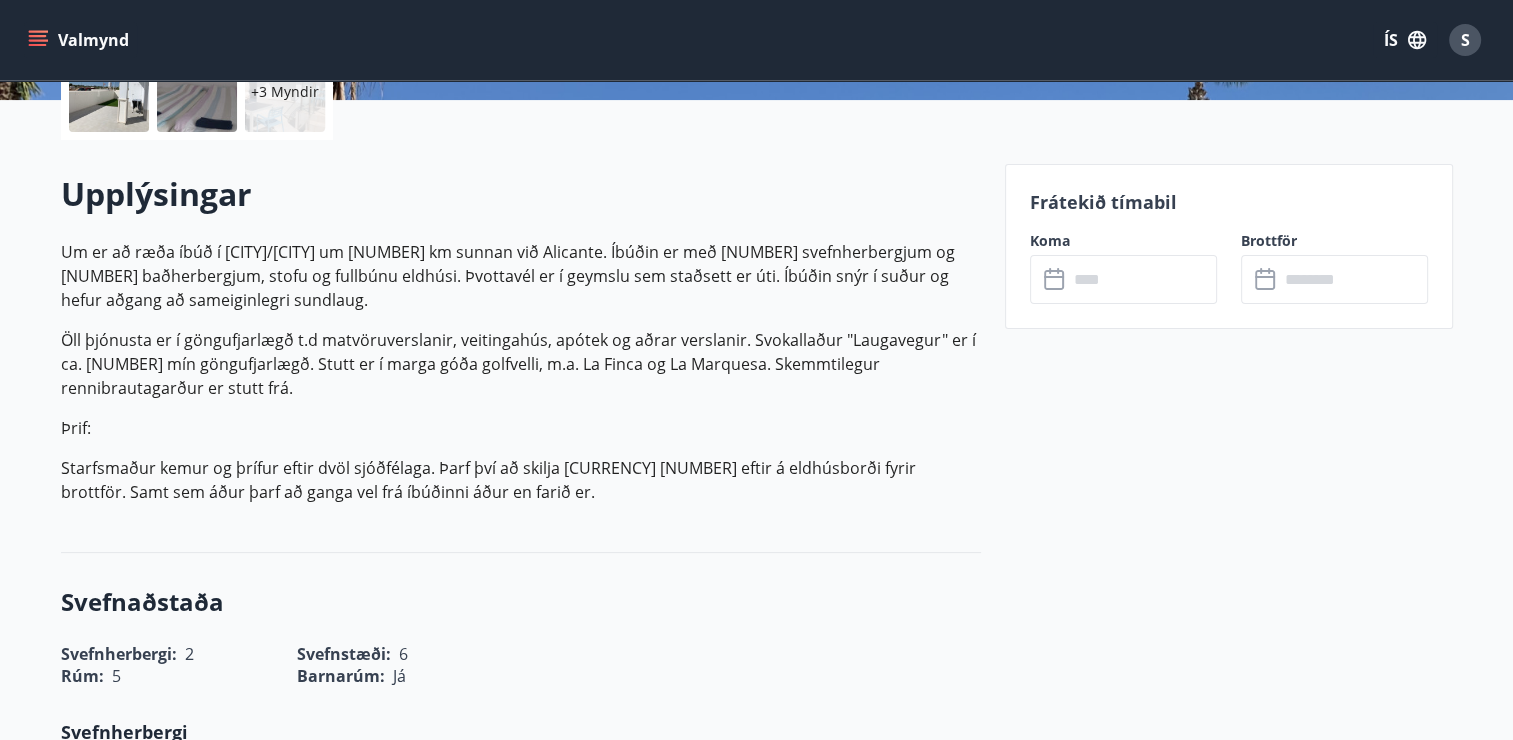 click 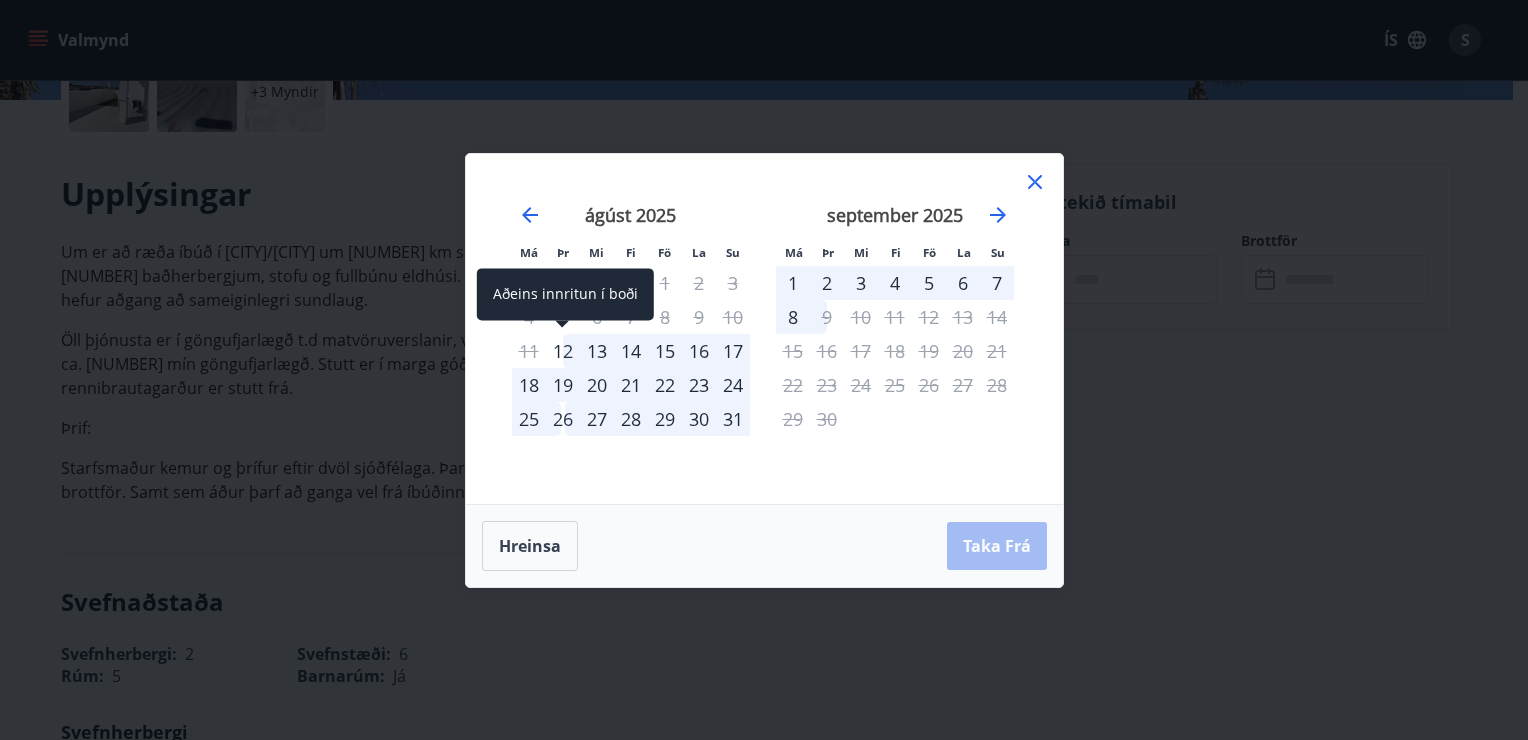 click on "12" at bounding box center (563, 351) 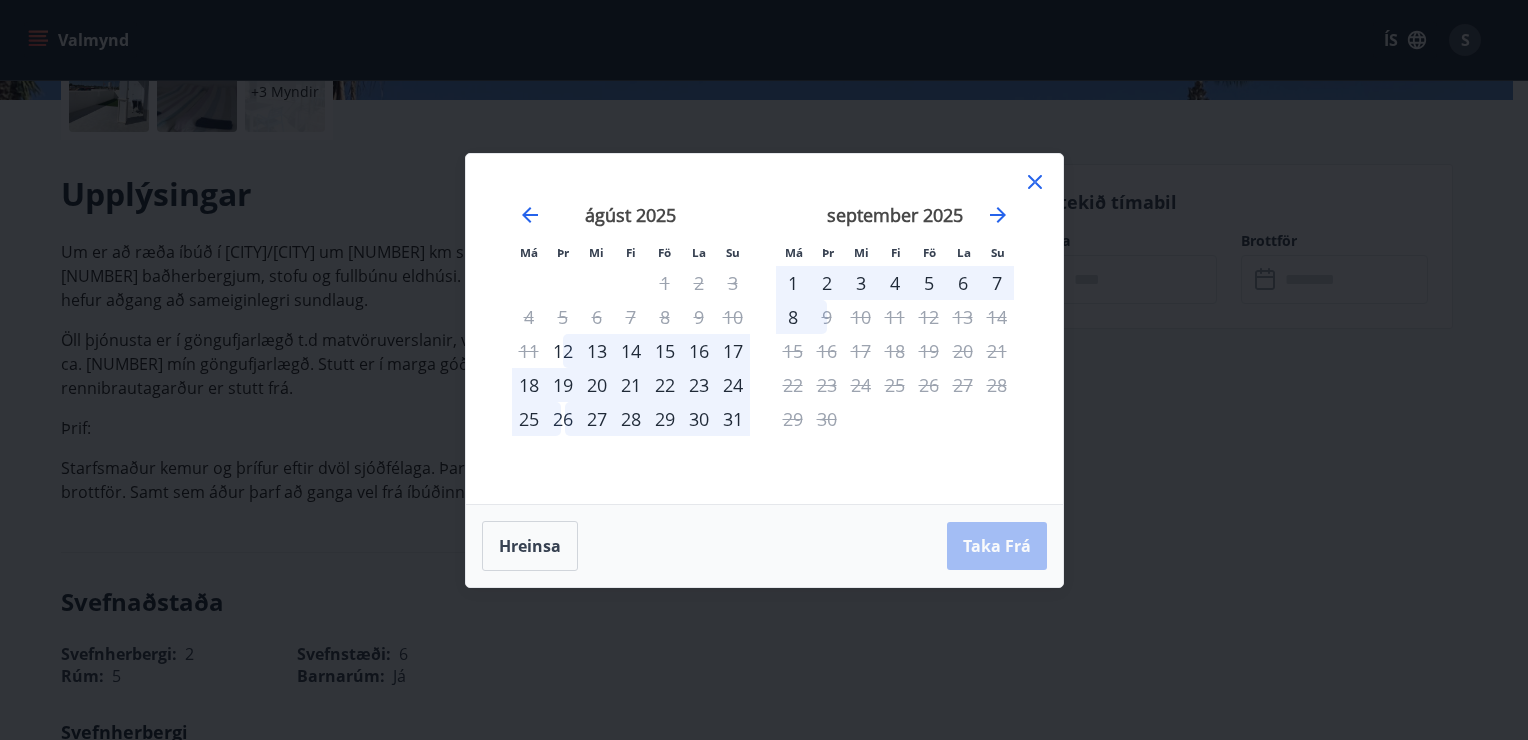 click on "13" at bounding box center (597, 351) 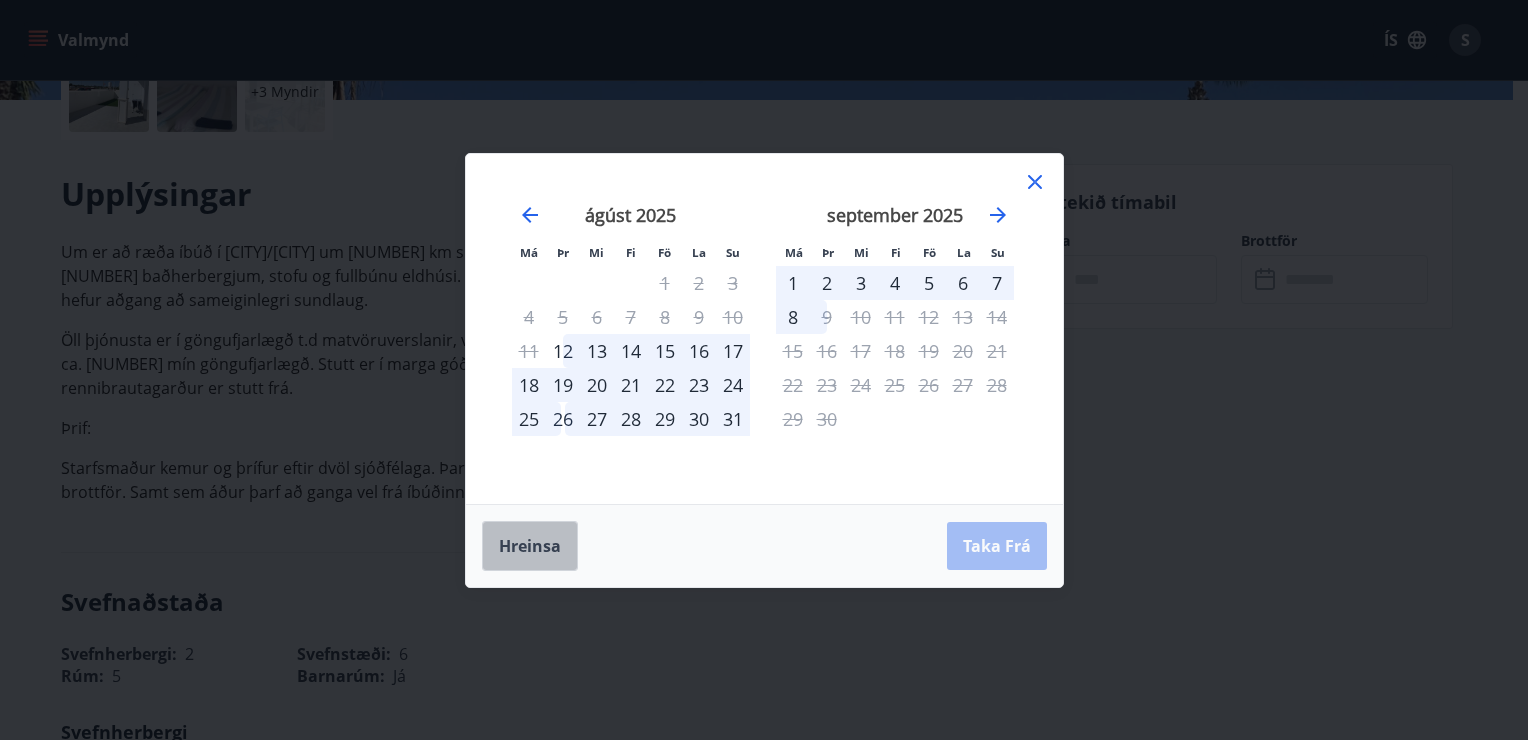 click on "Hreinsa" at bounding box center [530, 546] 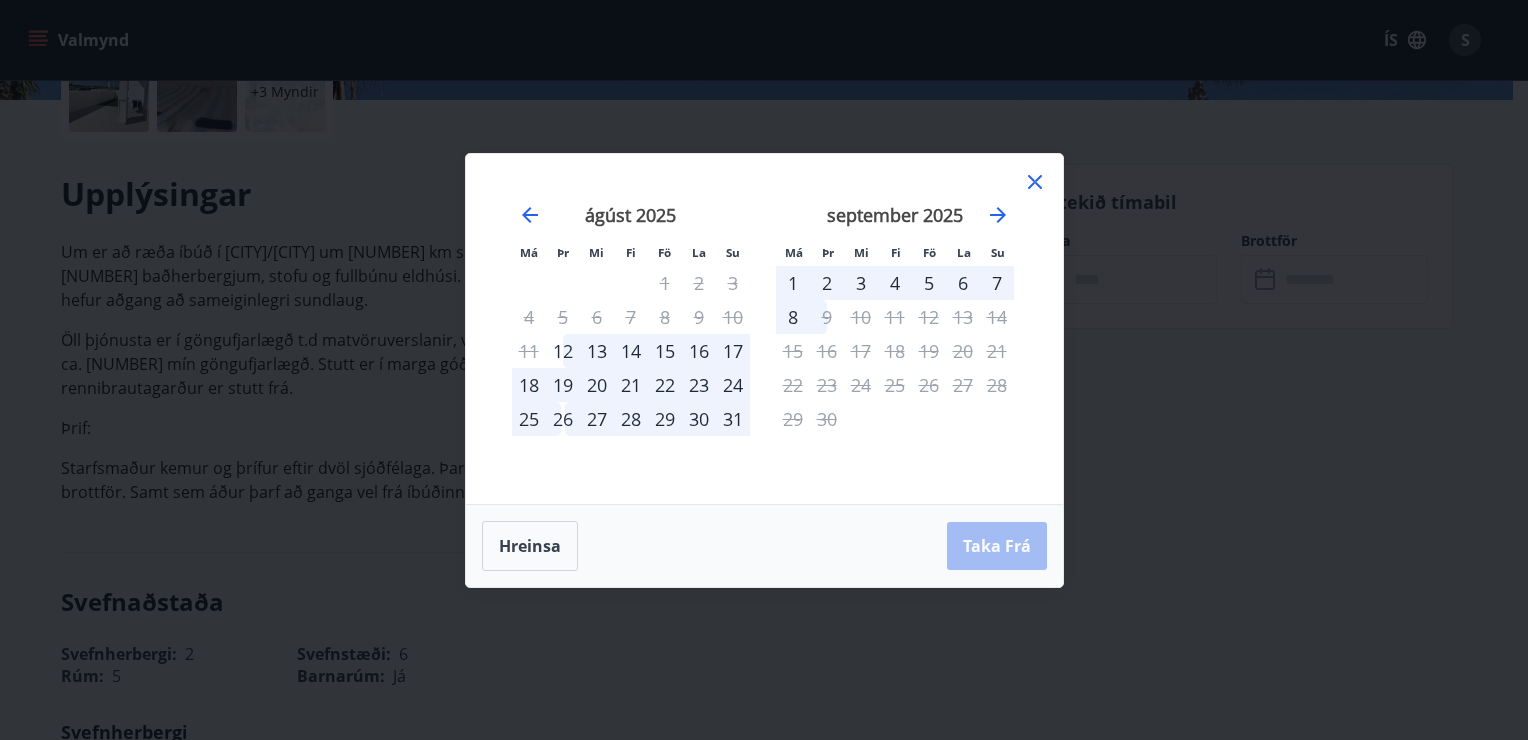 click on "Má Þr Mi Fi Fö La Su Má Þr Mi Fi Fö La Su júlí 2025 1 2 3 4 5 6 7 8 9 10 11 12 13 14 15 16 17 18 19 20 21 22 23 24 25 26 27 28 29 30 31 ágúst 2025 1 2 3 4 5 6 7 8 9 10 11 12 13 14 15 16 17 18 19 20 21 22 23 24 25 26 27 28 29 30 31 september 2025 1 2 3 4 5 6 7 8 9 10 11 12 13 14 15 16 17 18 19 20 21 22 23 24 25 26 27 28 29 30 október 2025 1 2 3 4 5 6 7 8 9 10 11 12 13 14 15 16 17 18 19 20 21 22 23 24 25 26 27 28 29 30 31" at bounding box center (764, 329) 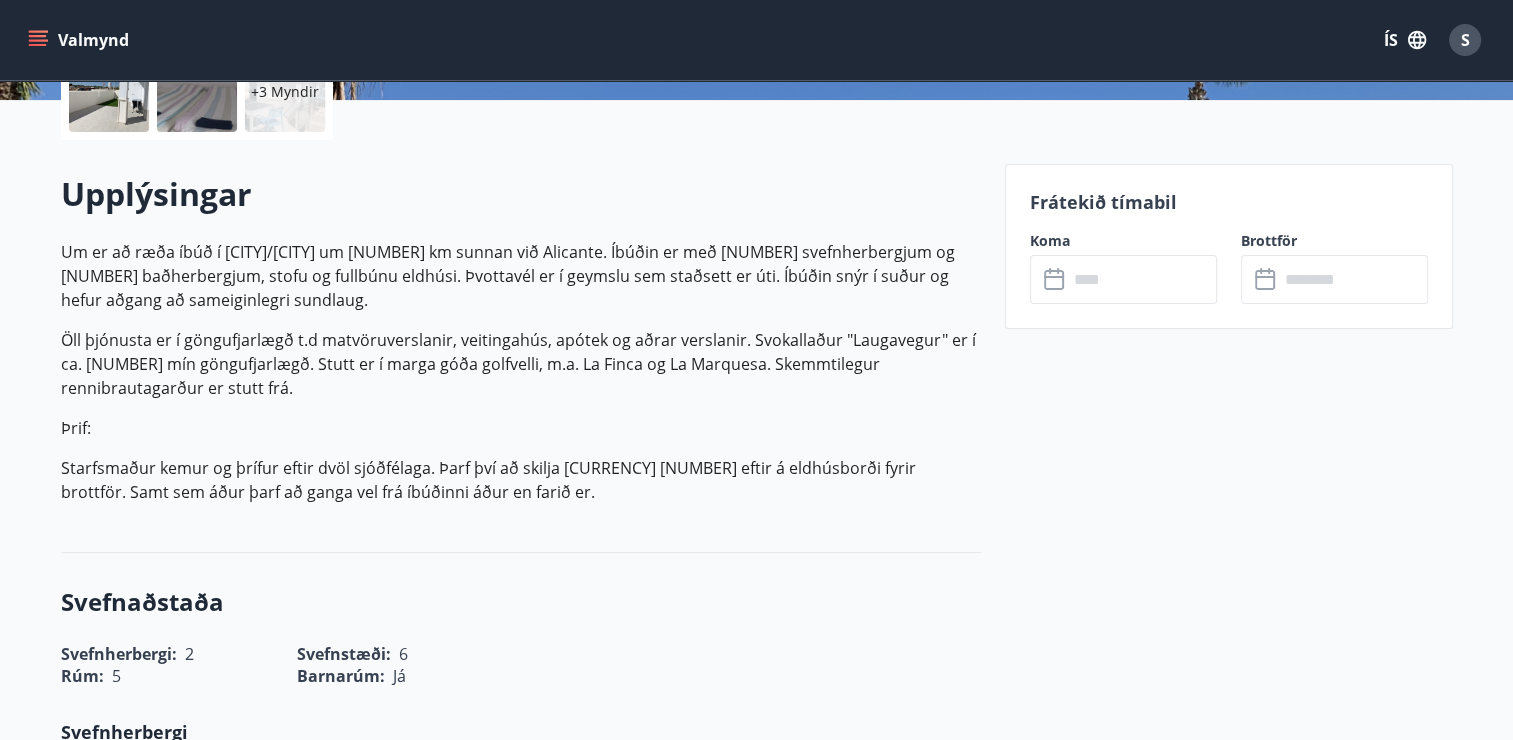 click 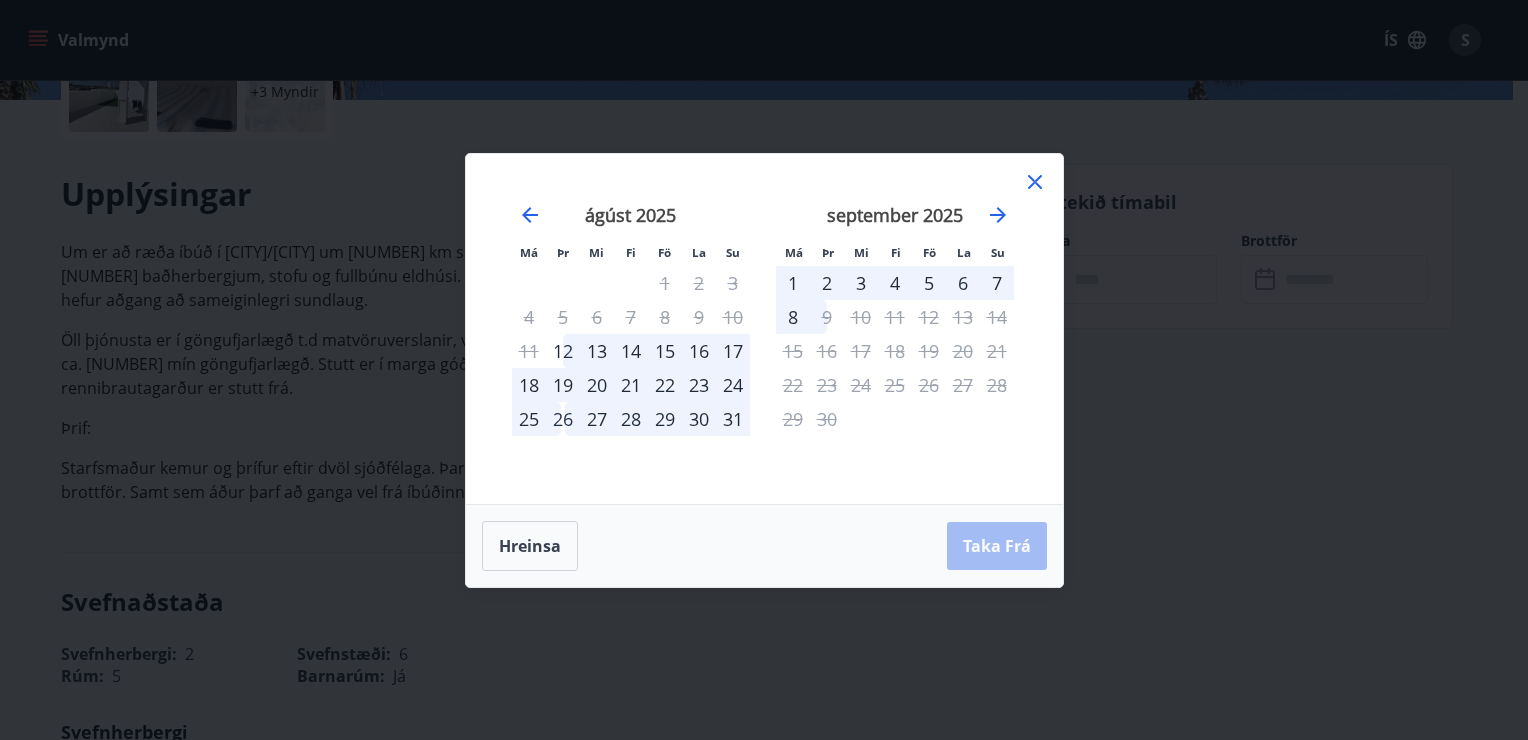 click on "Má Þr Mi Fi Fö La Su Má Þr Mi Fi Fö La Su júlí 2025 1 2 3 4 5 6 7 8 9 10 11 12 13 14 15 16 17 18 19 20 21 22 23 24 25 26 27 28 29 30 31 ágúst 2025 1 2 3 4 5 6 7 8 9 10 11 12 13 14 15 16 17 18 19 20 21 22 23 24 25 26 27 28 29 30 31 september 2025 1 2 3 4 5 6 7 8 9 10 11 12 13 14 15 16 17 18 19 20 21 22 23 24 25 26 27 28 29 30 október 2025 1 2 3 4 5 6 7 8 9 10 11 12 13 14 15 16 17 18 19 20 21 22 23 24 25 26 27 28 29 30 31" at bounding box center [764, 329] 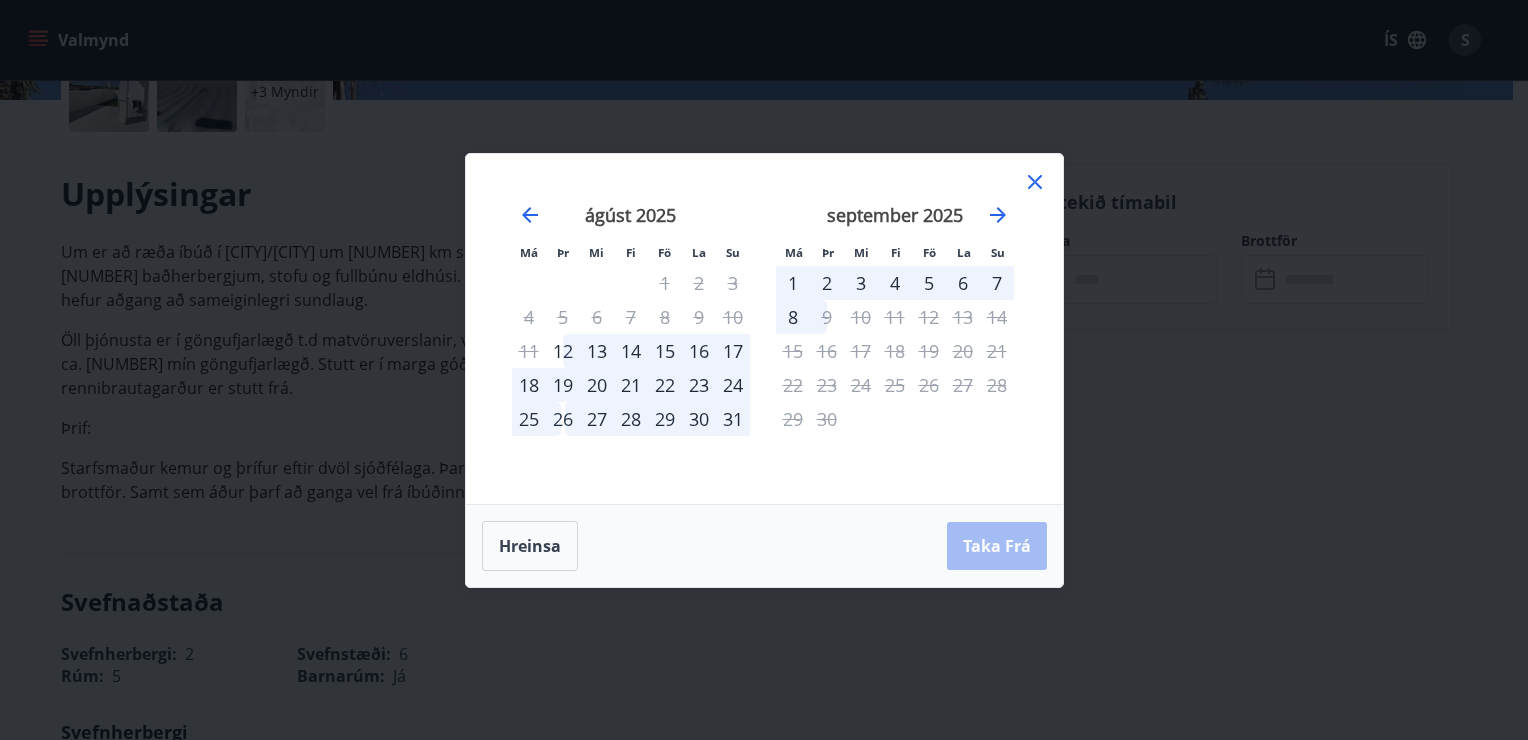 click 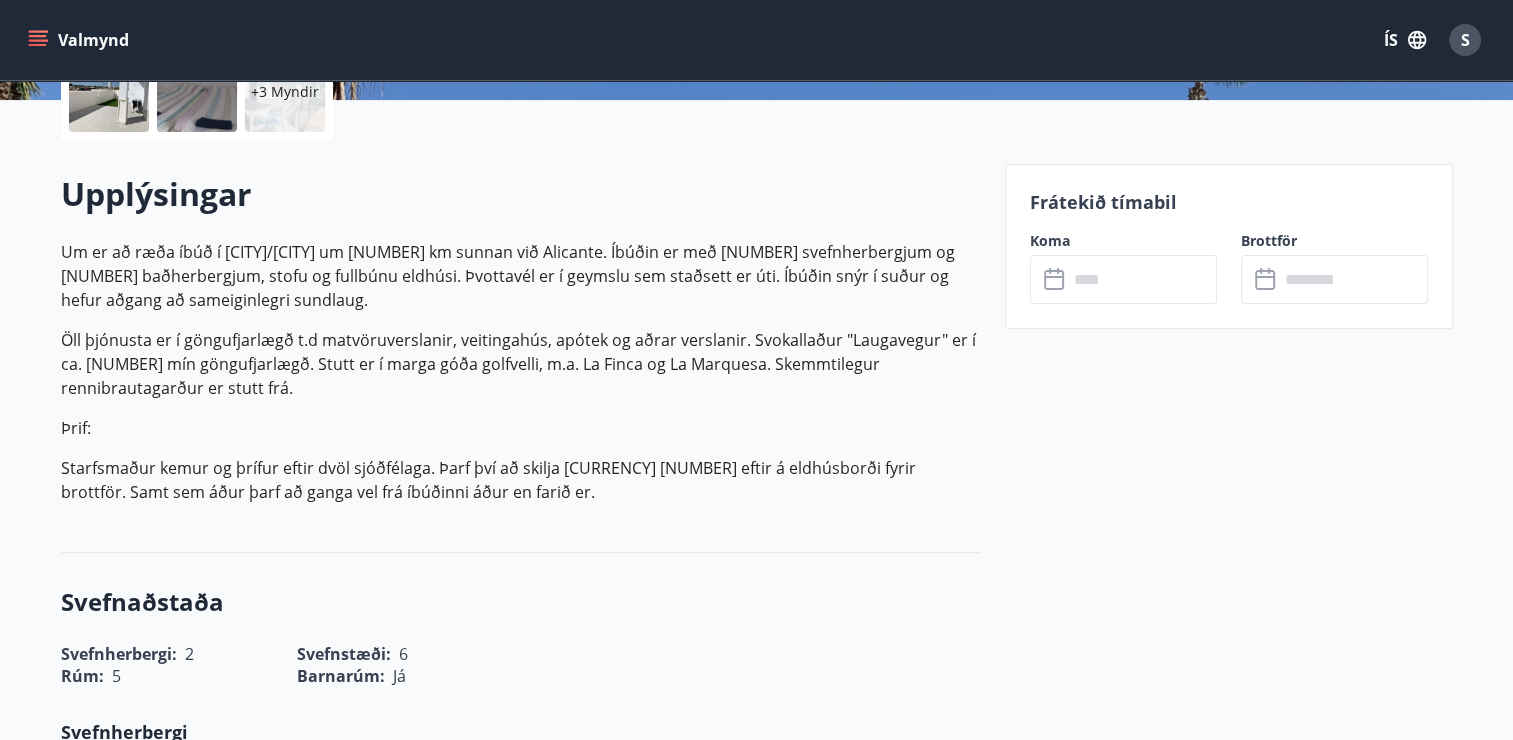 drag, startPoint x: 1061, startPoint y: 312, endPoint x: 1061, endPoint y: 288, distance: 24 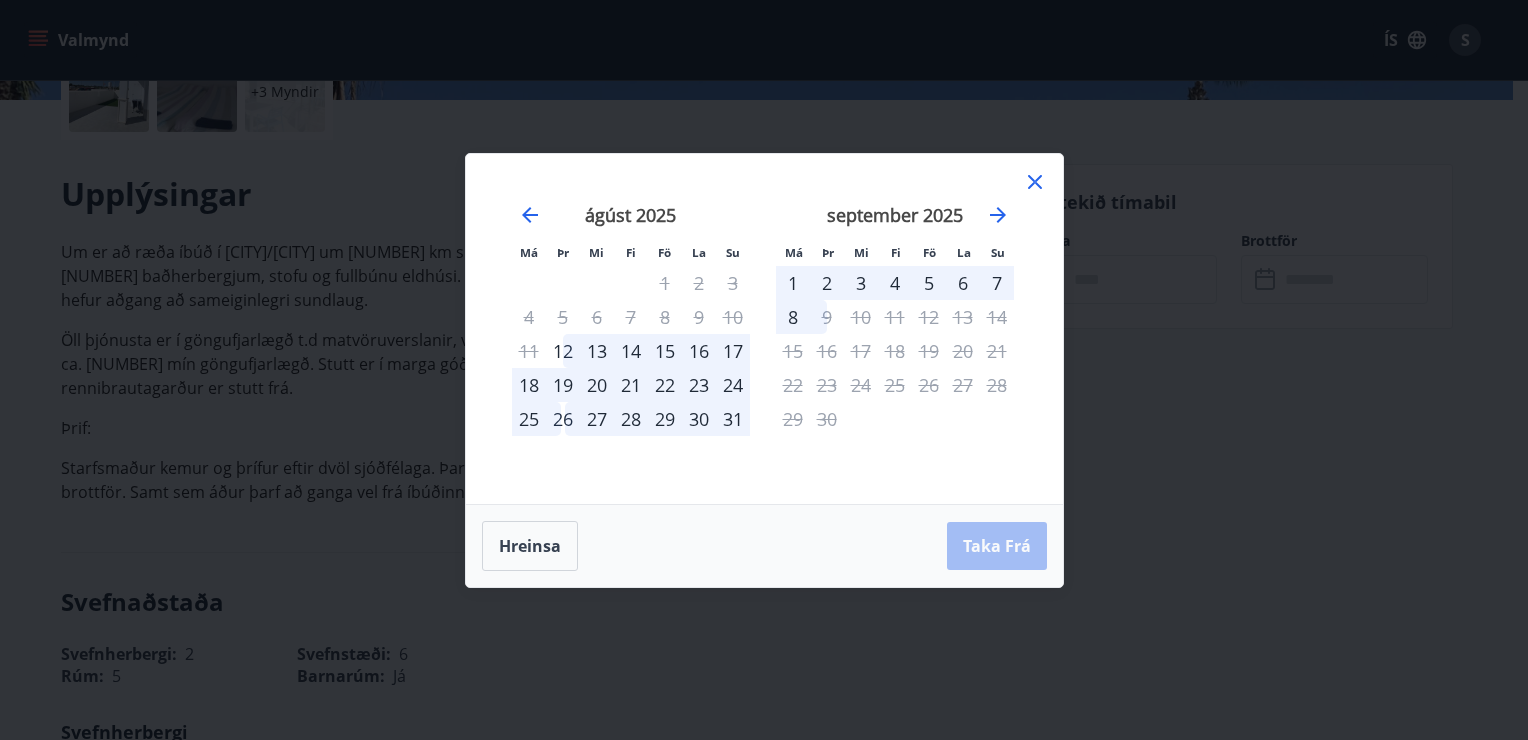 click on "Má Þr Mi Fi Fö La Su Má Þr Mi Fi Fö La Su júlí 2025 1 2 3 4 5 6 7 8 9 10 11 12 13 14 15 16 17 18 19 20 21 22 23 24 25 26 27 28 29 30 31 ágúst 2025 1 2 3 4 5 6 7 8 9 10 11 12 13 14 15 16 17 18 19 20 21 22 23 24 25 26 27 28 29 30 31 september 2025 1 2 3 4 5 6 7 8 9 10 11 12 13 14 15 16 17 18 19 20 21 22 23 24 25 26 27 28 29 30 október 2025 1 2 3 4 5 6 7 8 9 10 11 12 13 14 15 16 17 18 19 20 21 22 23 24 25 26 27 28 29 30 31 Hreinsa Taka Frá" at bounding box center (764, 370) 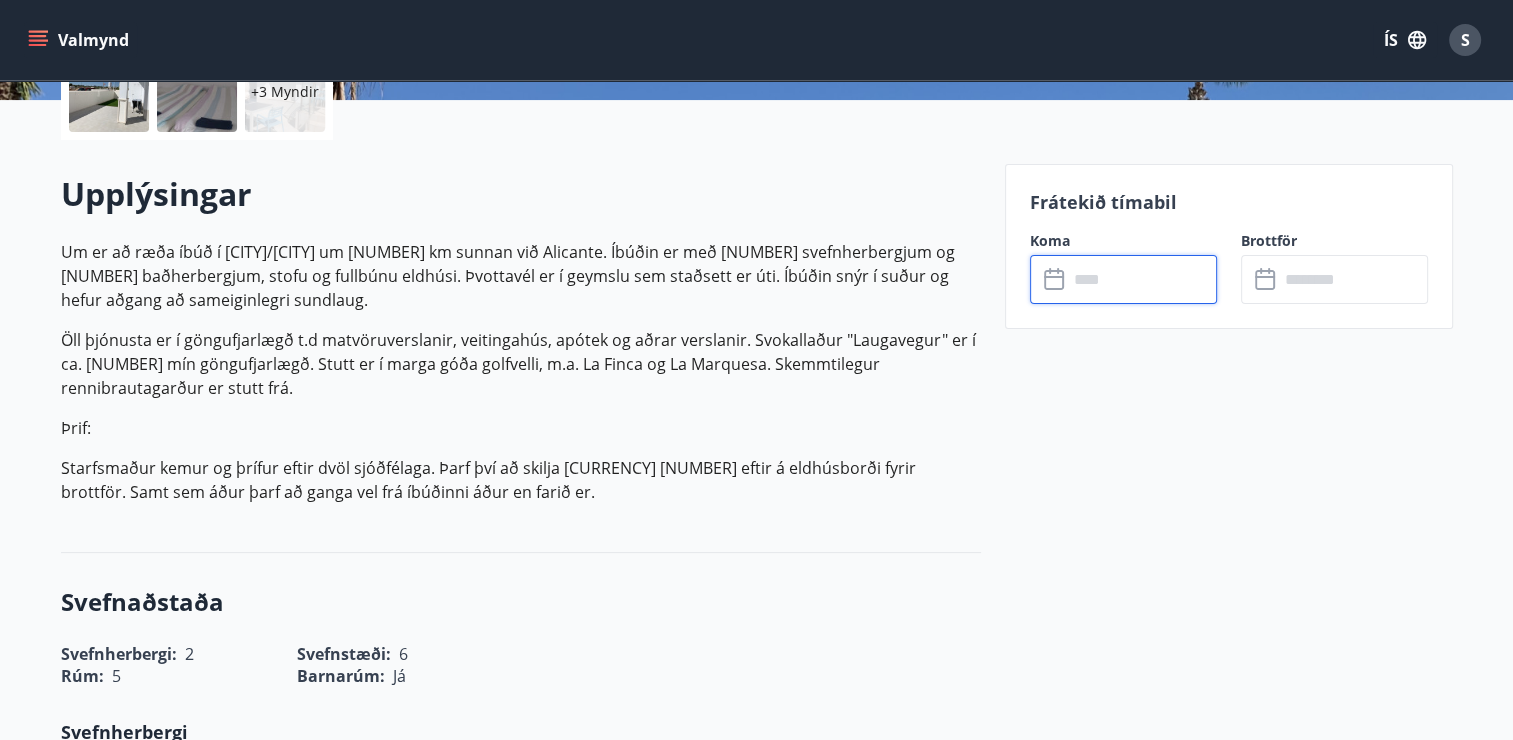 click at bounding box center (1142, 279) 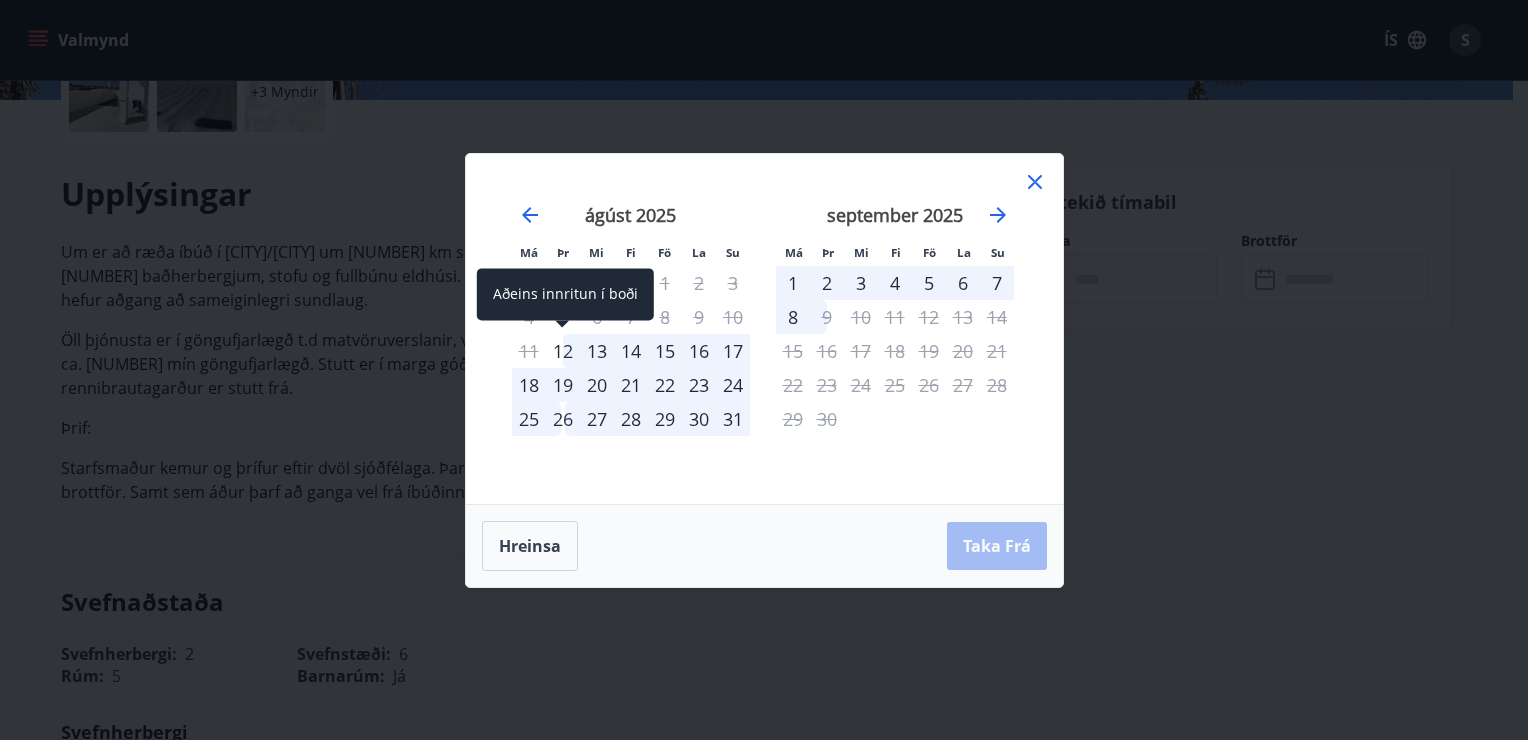 click on "12" at bounding box center [563, 351] 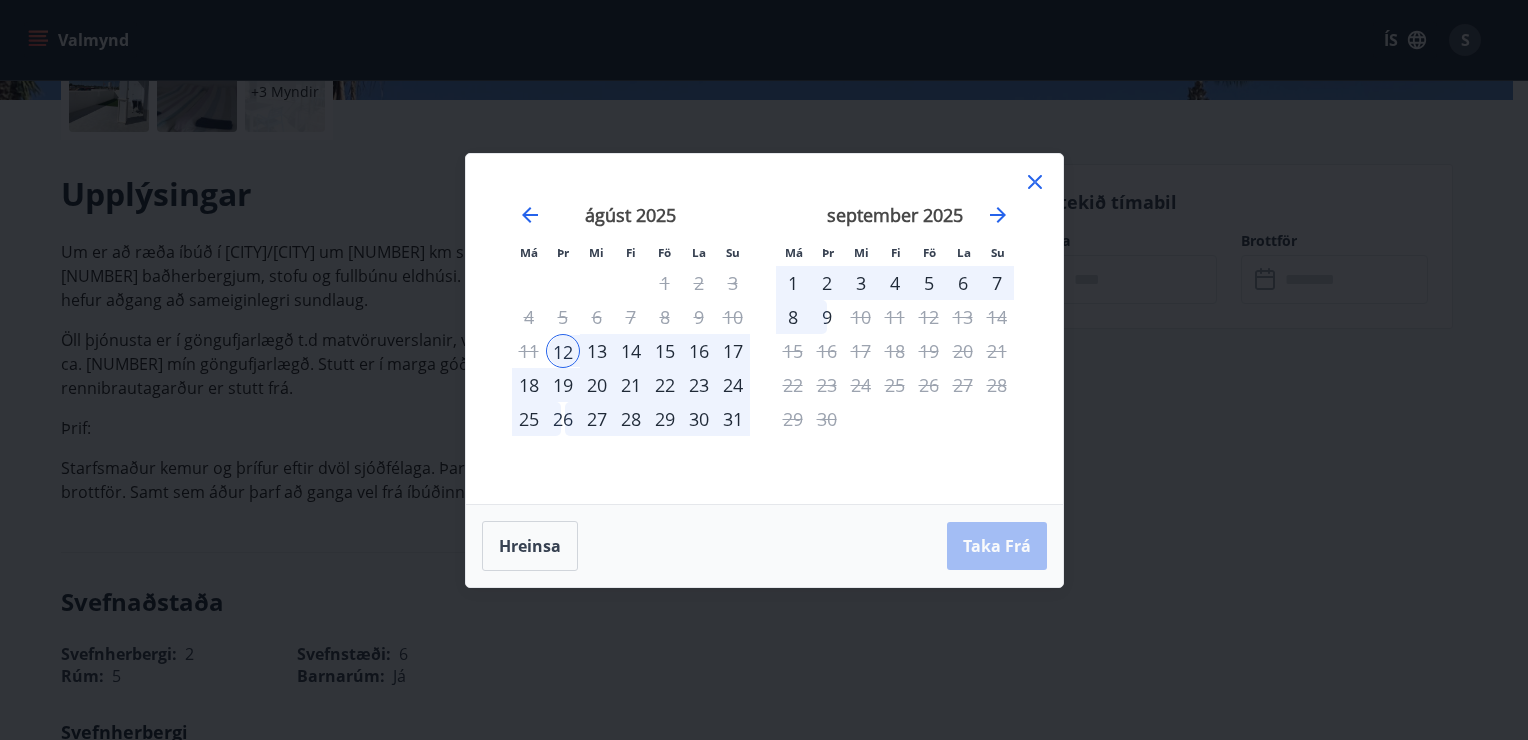 click on "19" at bounding box center [563, 385] 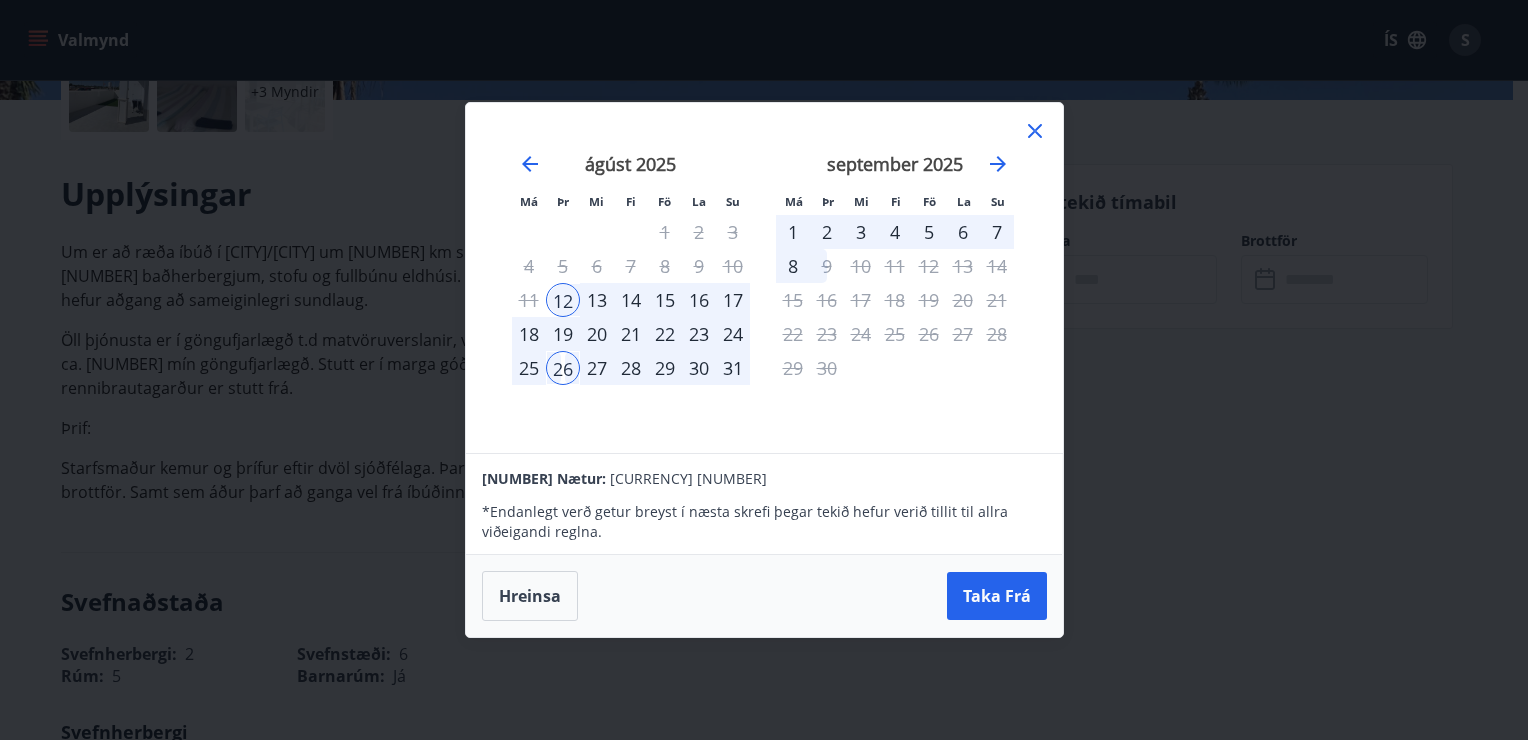 click 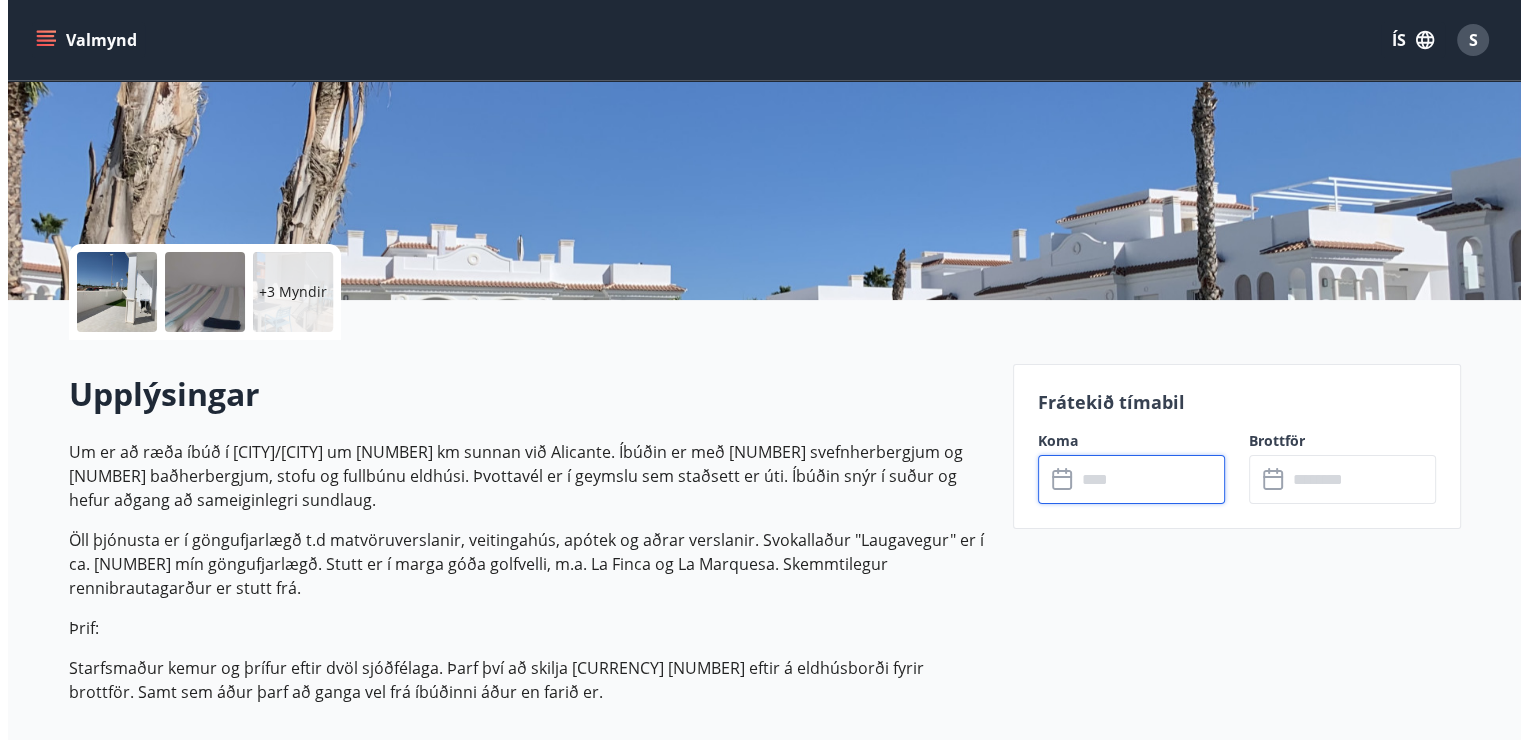 scroll, scrollTop: 0, scrollLeft: 0, axis: both 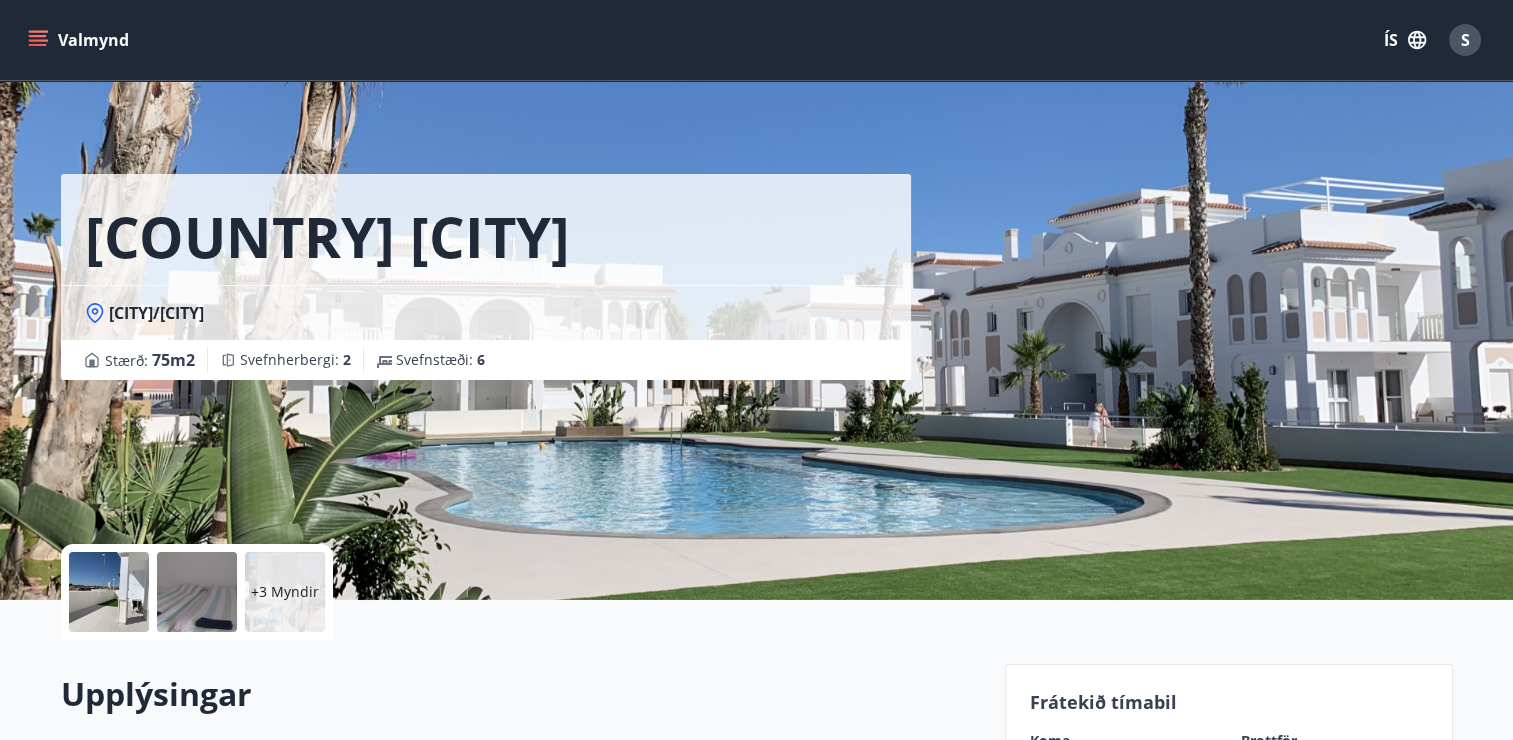 click on "+3 Myndir" at bounding box center (285, 592) 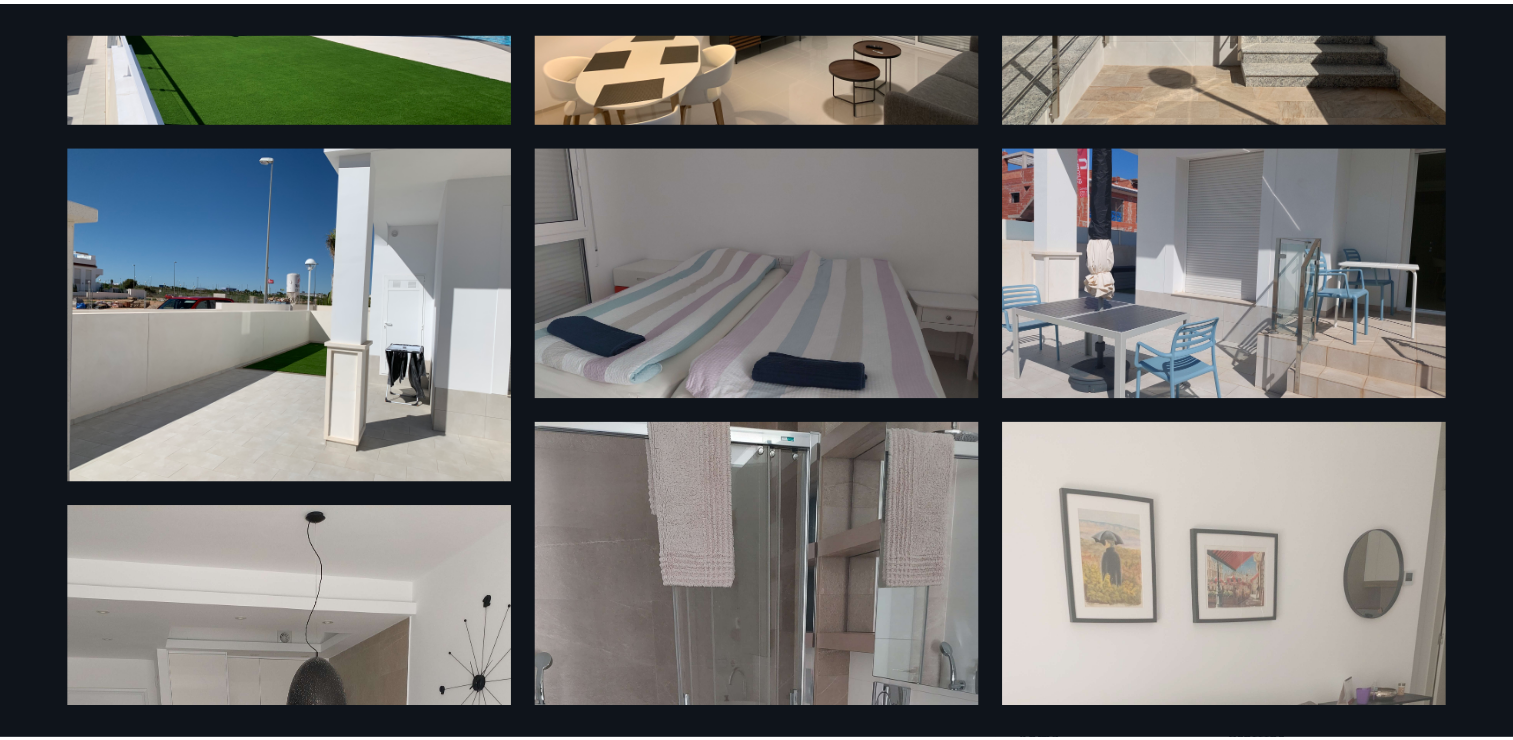 scroll, scrollTop: 0, scrollLeft: 0, axis: both 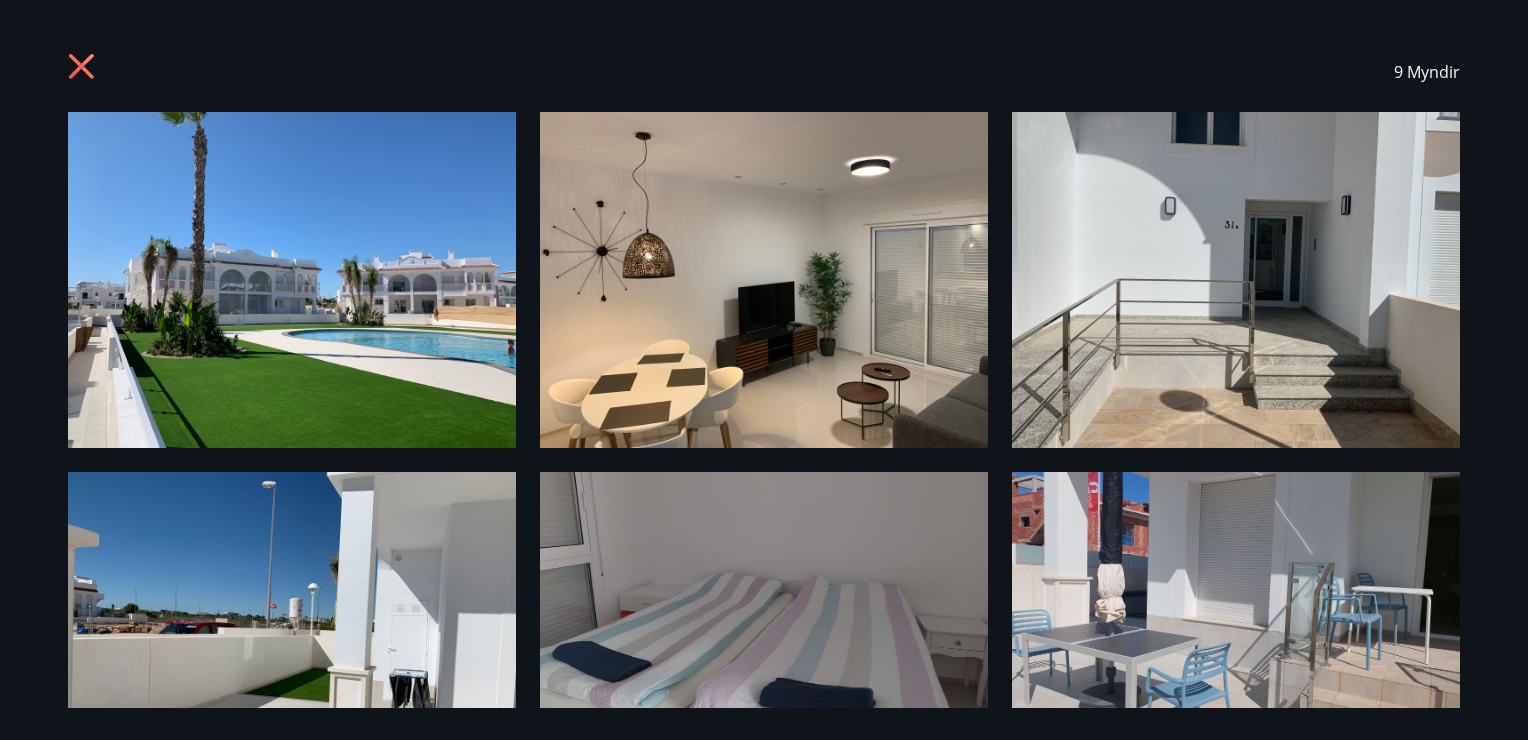 click 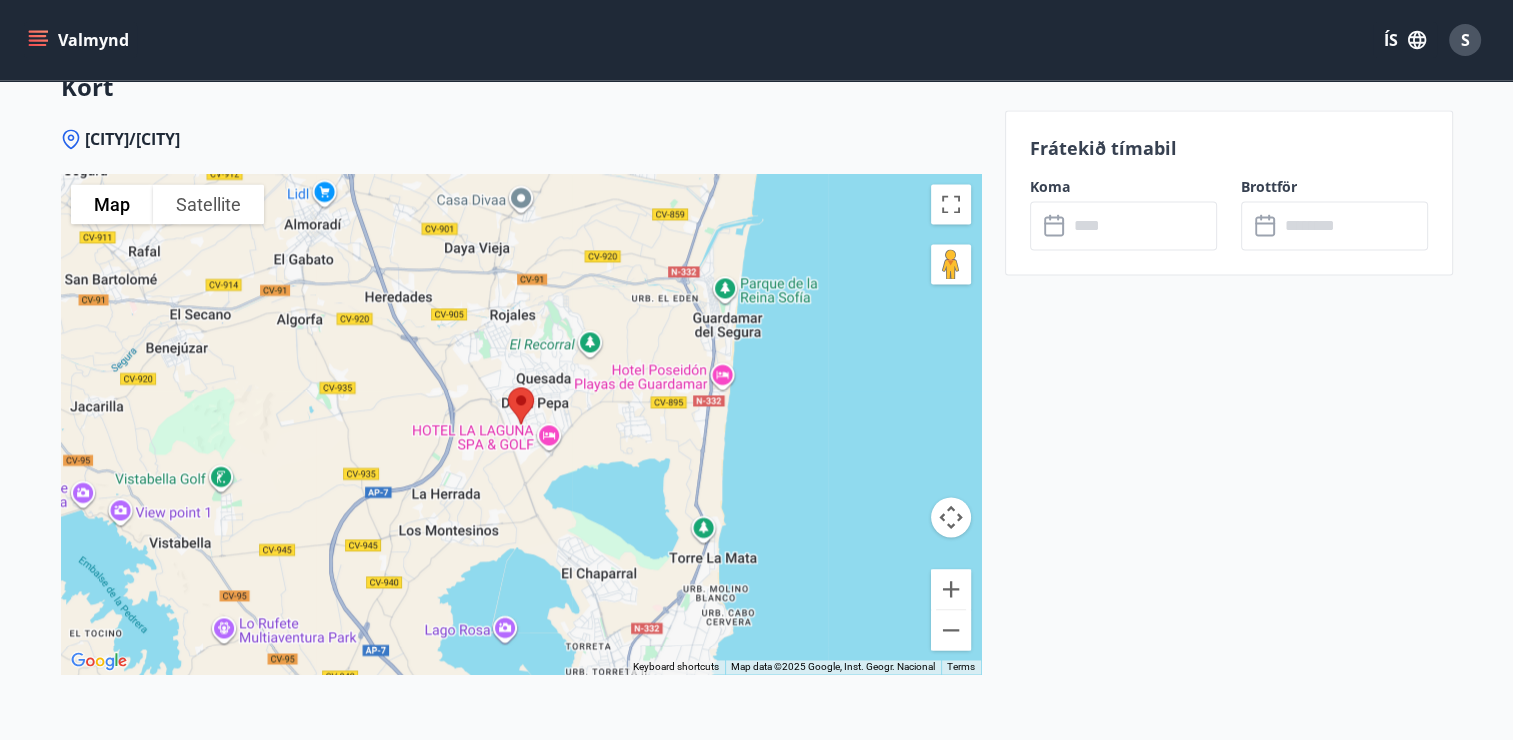 scroll, scrollTop: 2900, scrollLeft: 0, axis: vertical 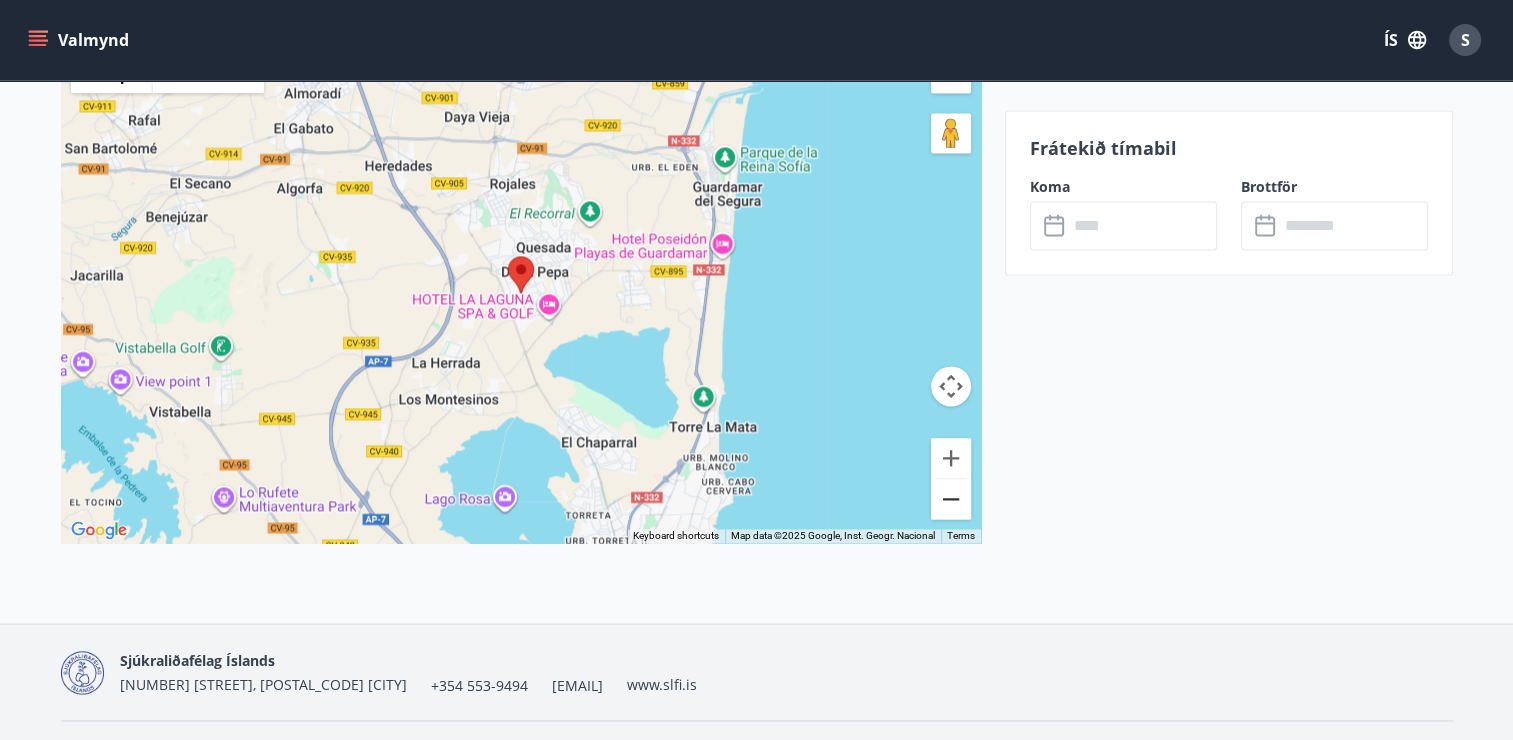 click at bounding box center (951, 499) 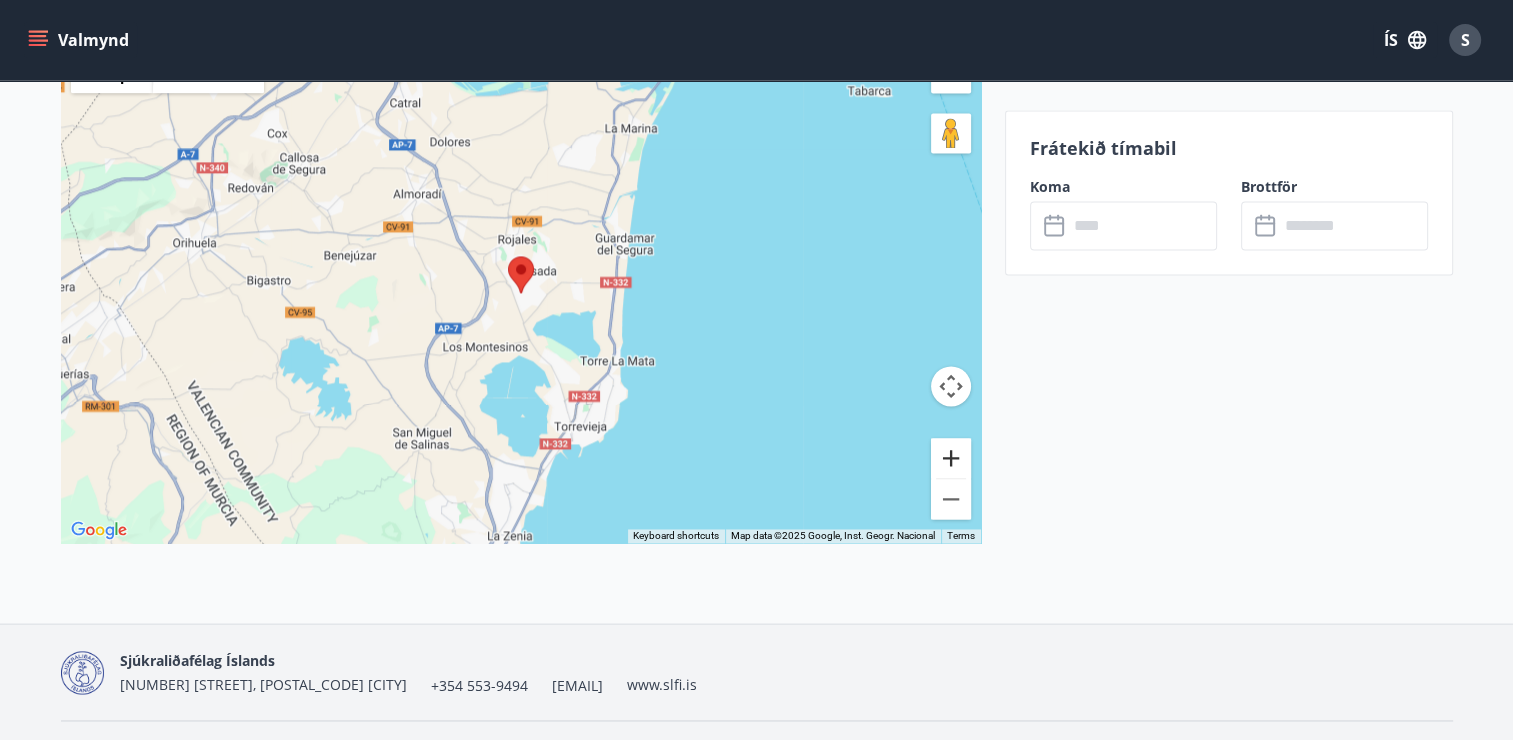 click at bounding box center (951, 458) 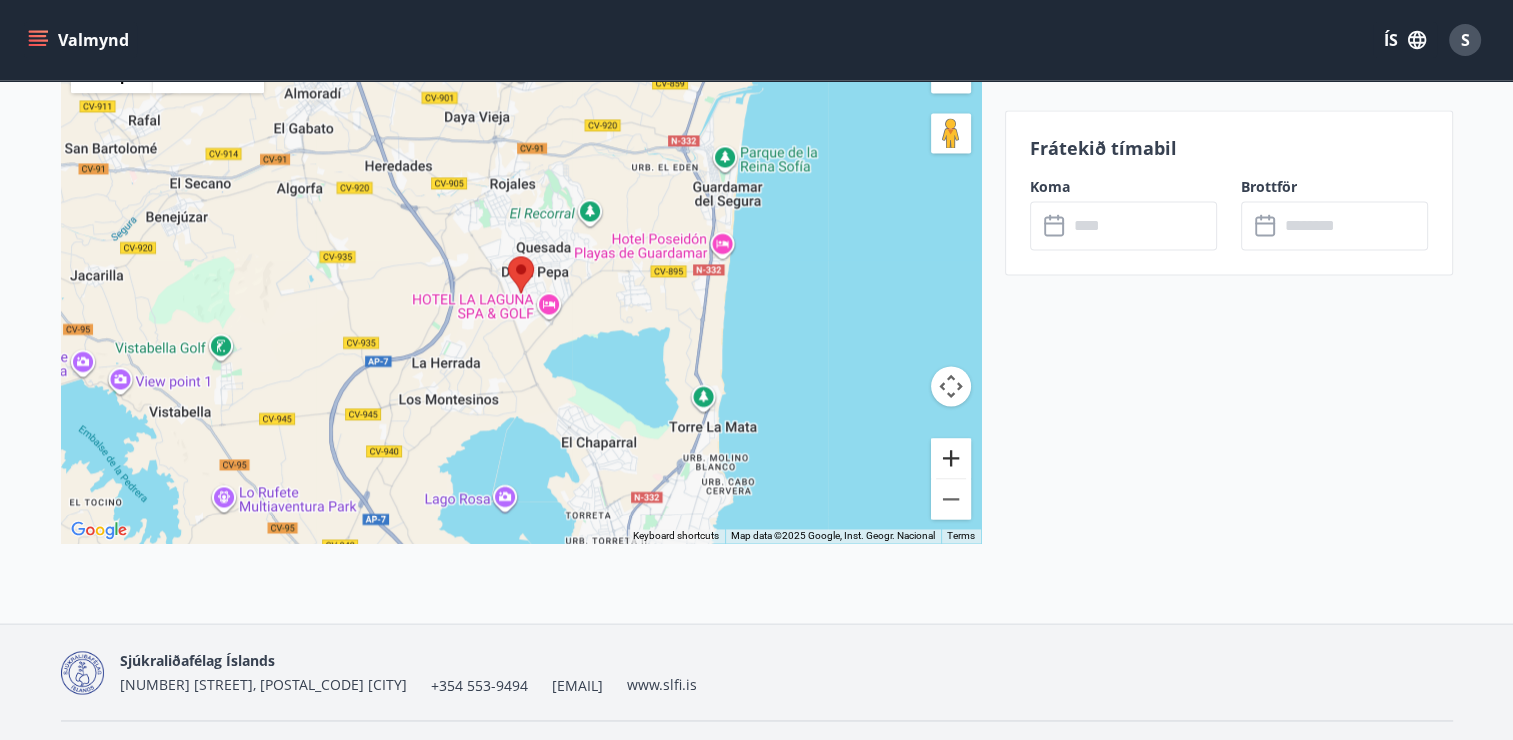 click at bounding box center (951, 458) 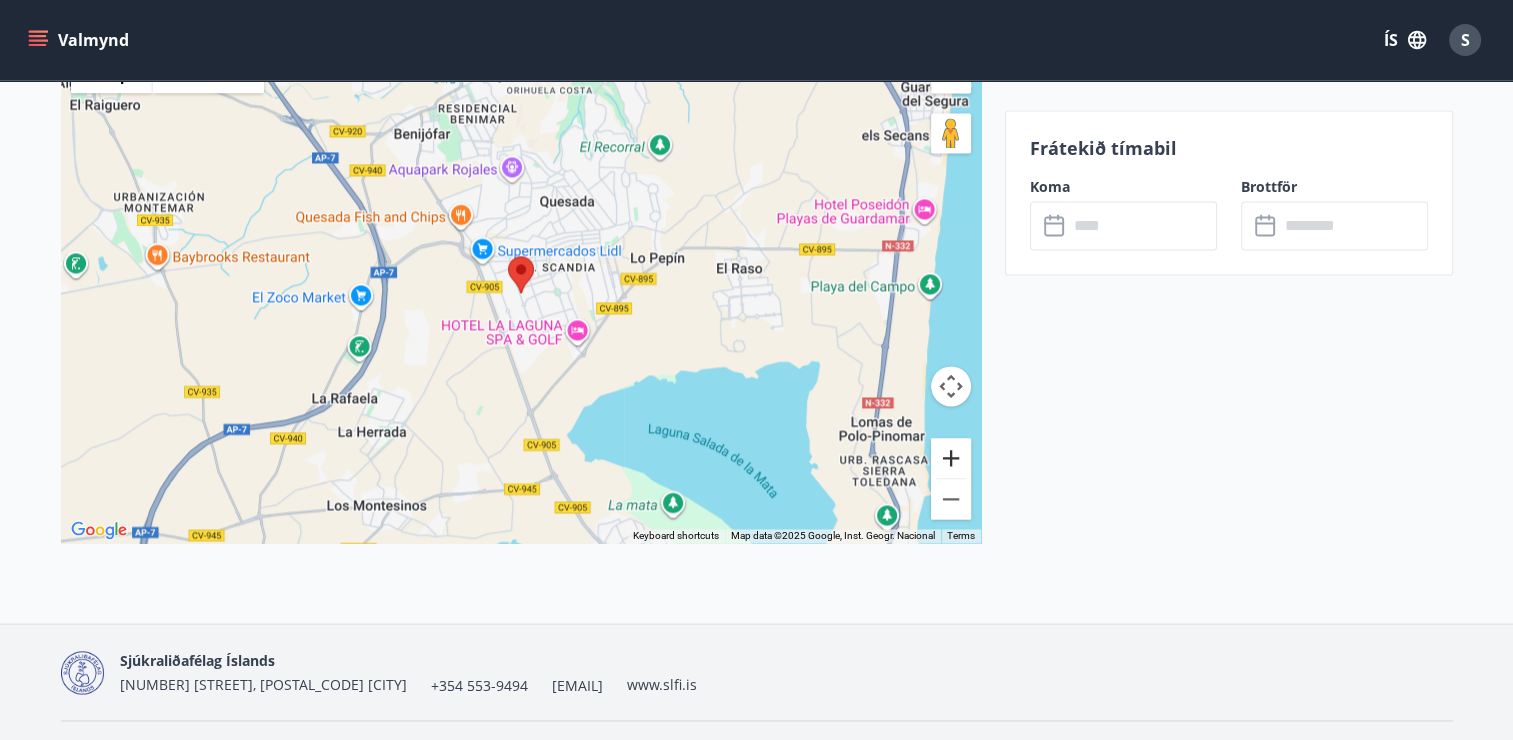 scroll, scrollTop: 2800, scrollLeft: 0, axis: vertical 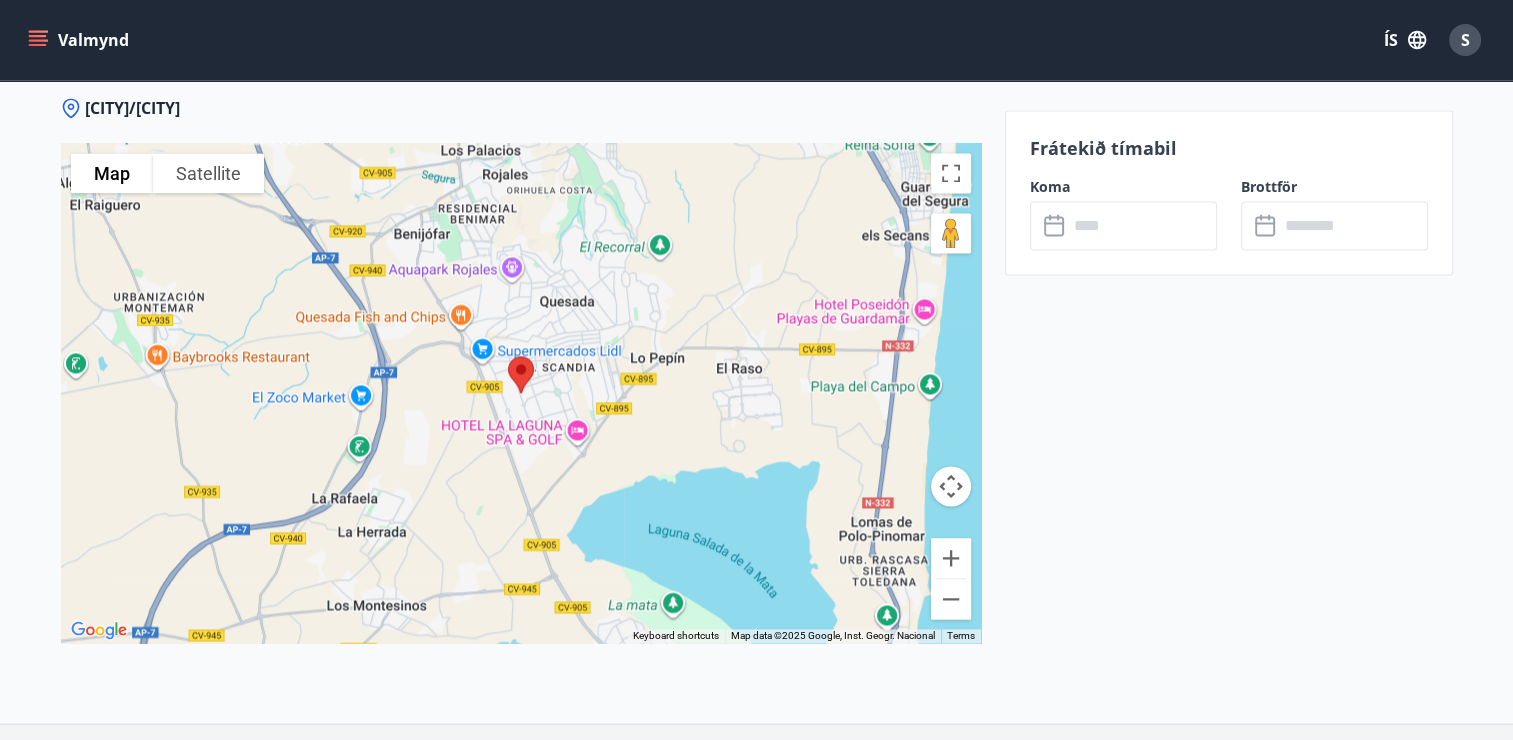 click at bounding box center (521, 393) 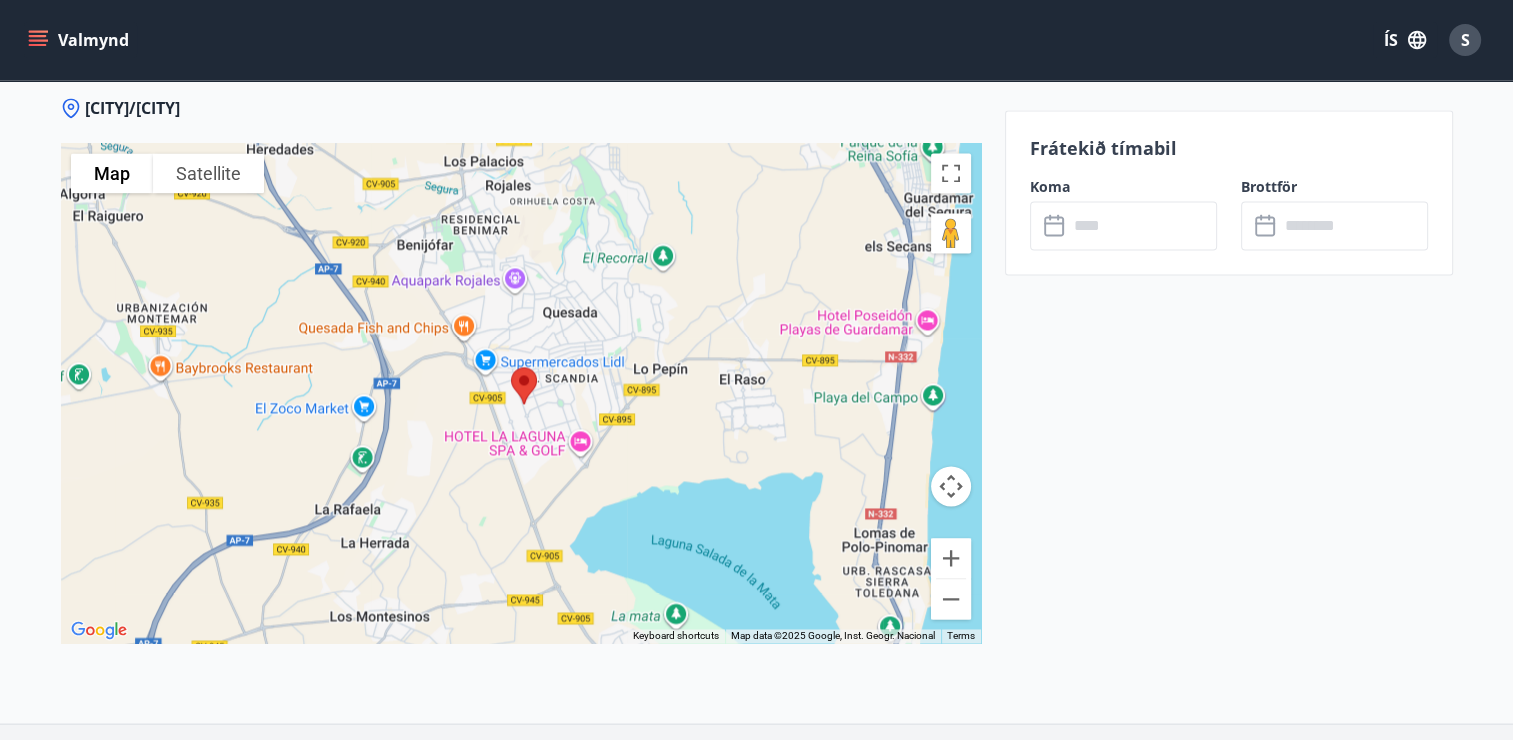 drag, startPoint x: 547, startPoint y: 333, endPoint x: 552, endPoint y: 344, distance: 12.083046 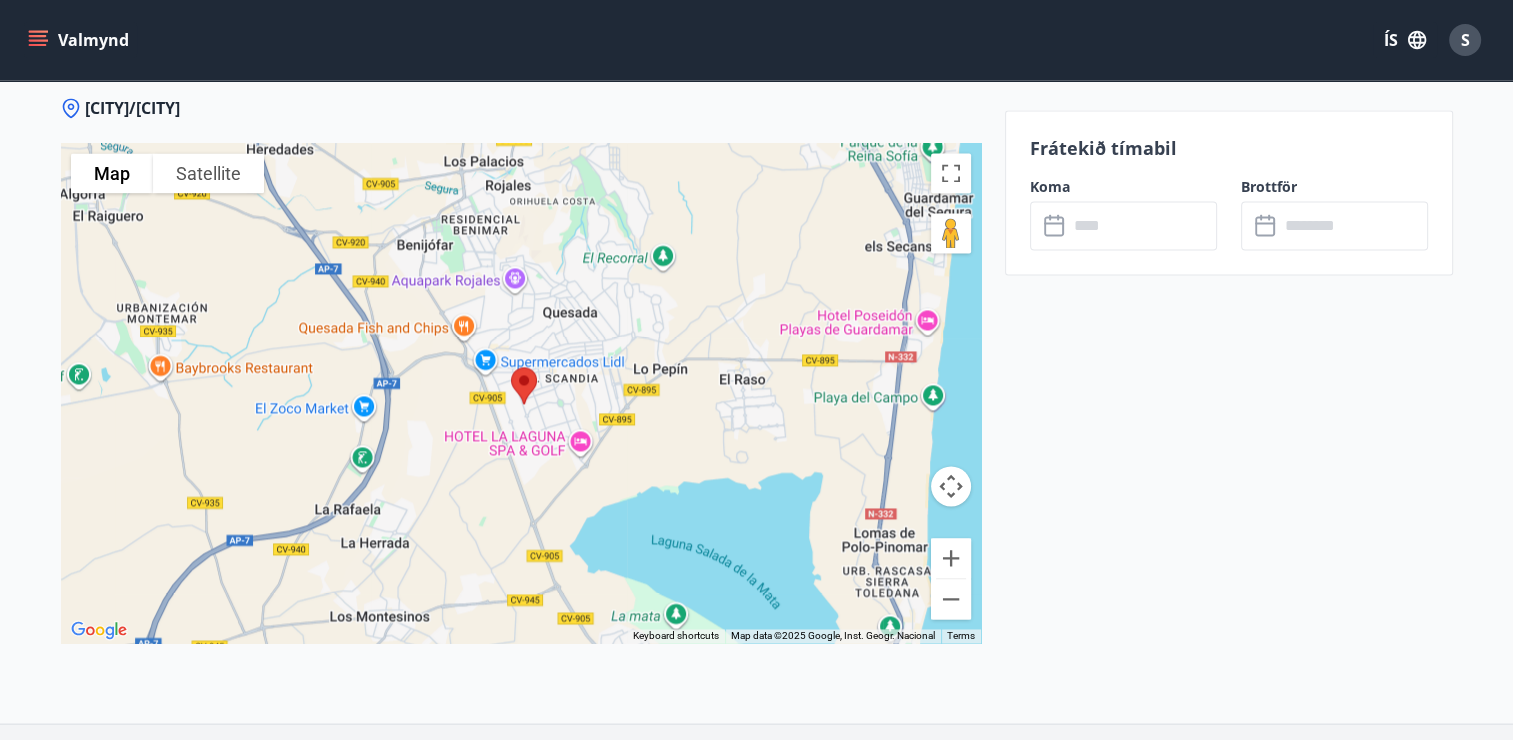 click at bounding box center (521, 393) 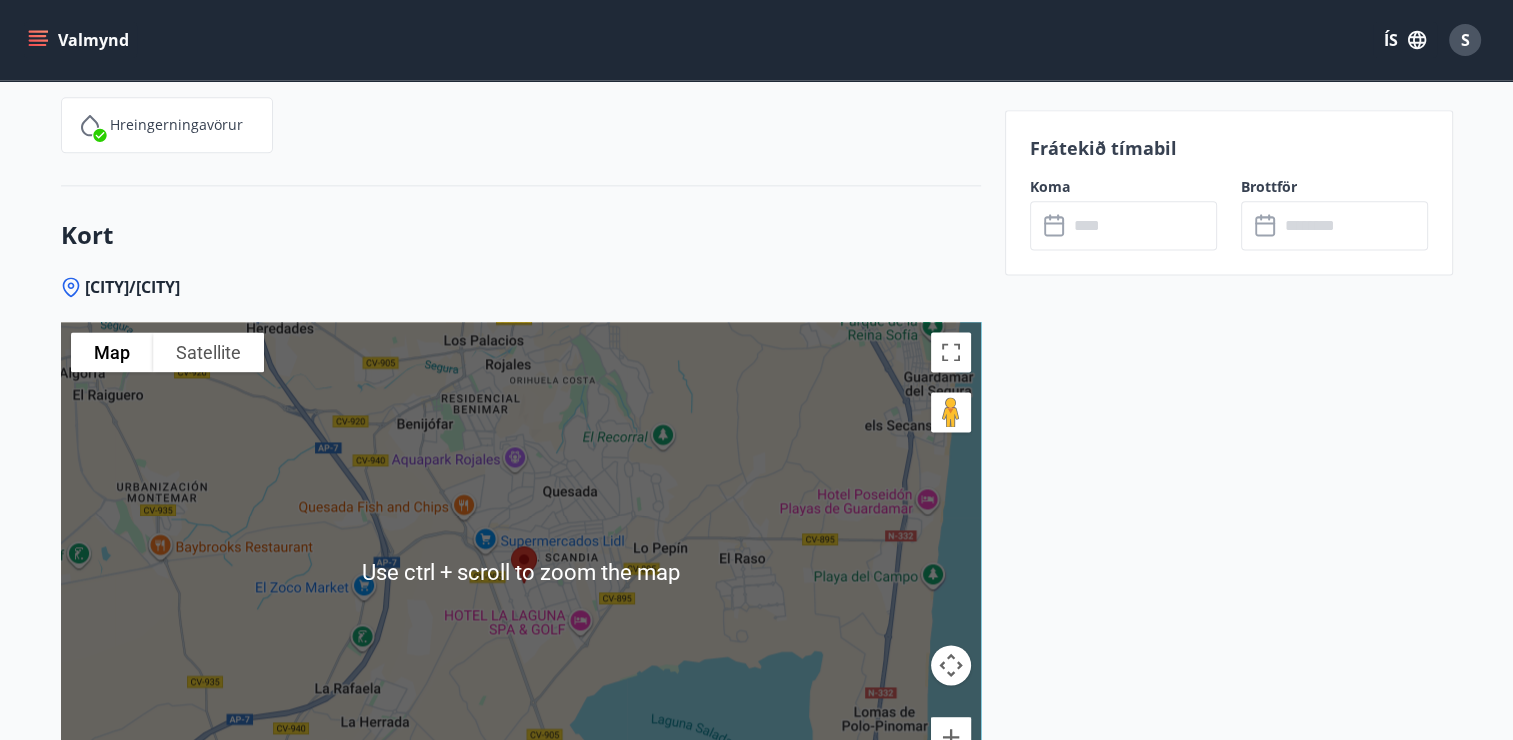 scroll, scrollTop: 2600, scrollLeft: 0, axis: vertical 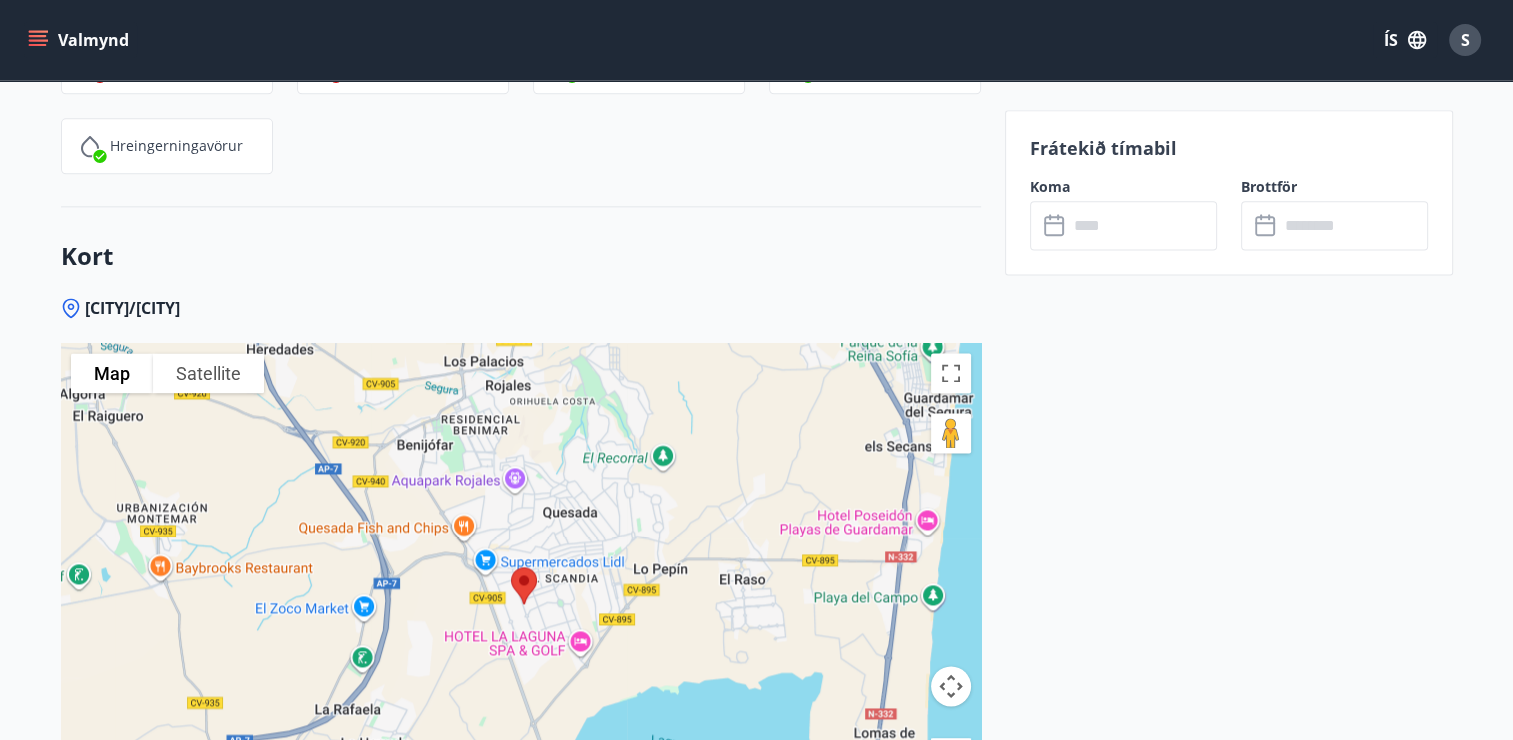 drag, startPoint x: 224, startPoint y: 304, endPoint x: 69, endPoint y: 310, distance: 155.11609 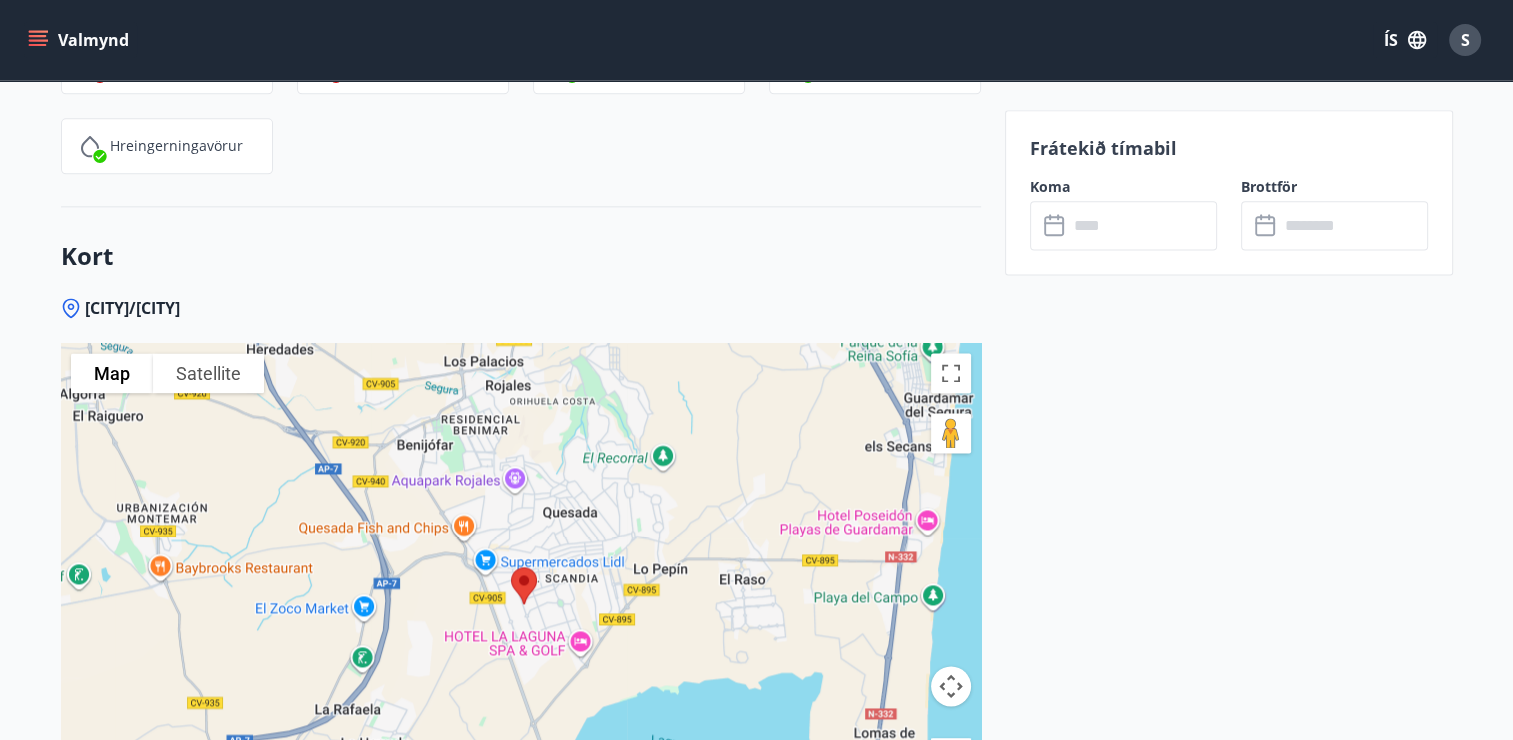 click on "[CITY]/[CITY]" at bounding box center [521, 308] 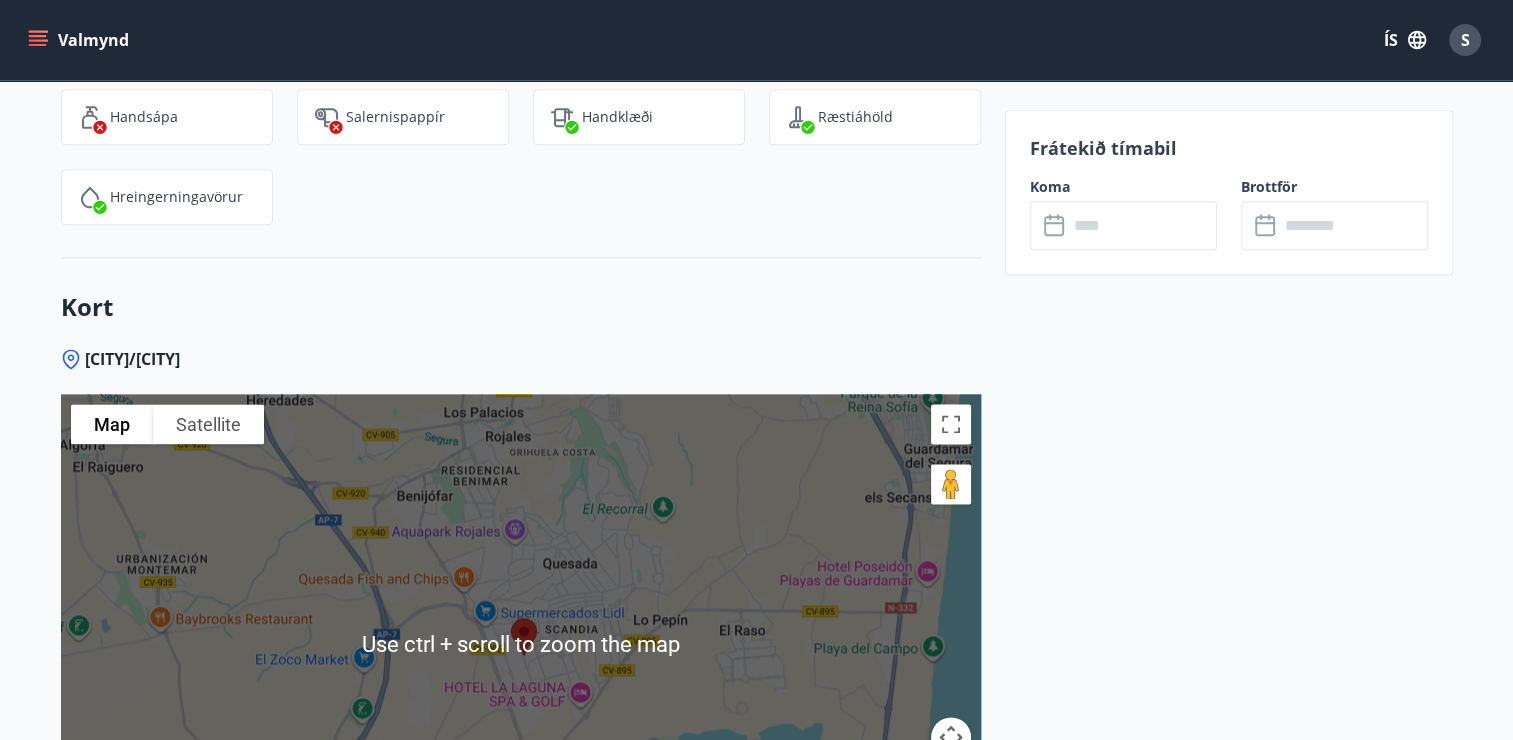scroll, scrollTop: 2749, scrollLeft: 0, axis: vertical 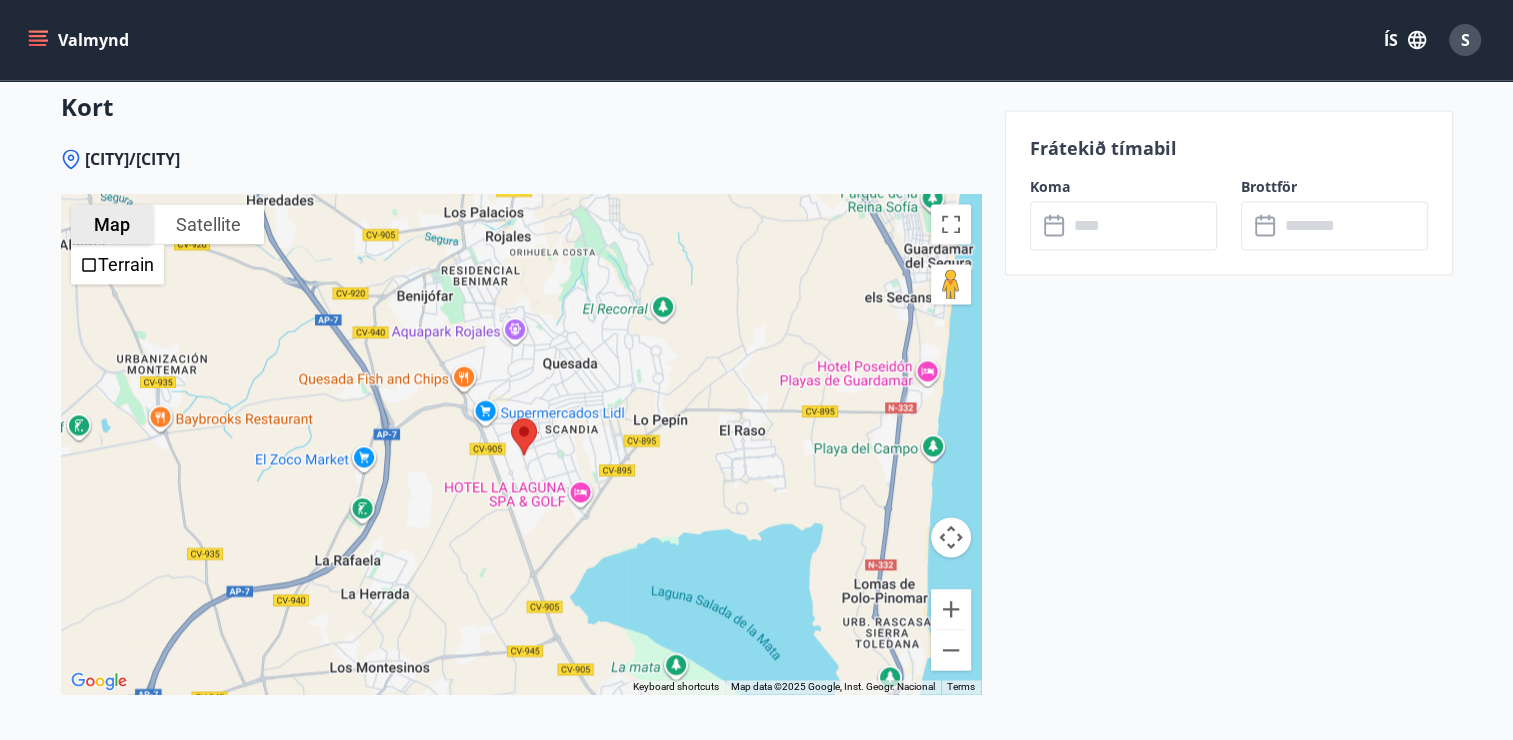 click on "Map" at bounding box center [112, 224] 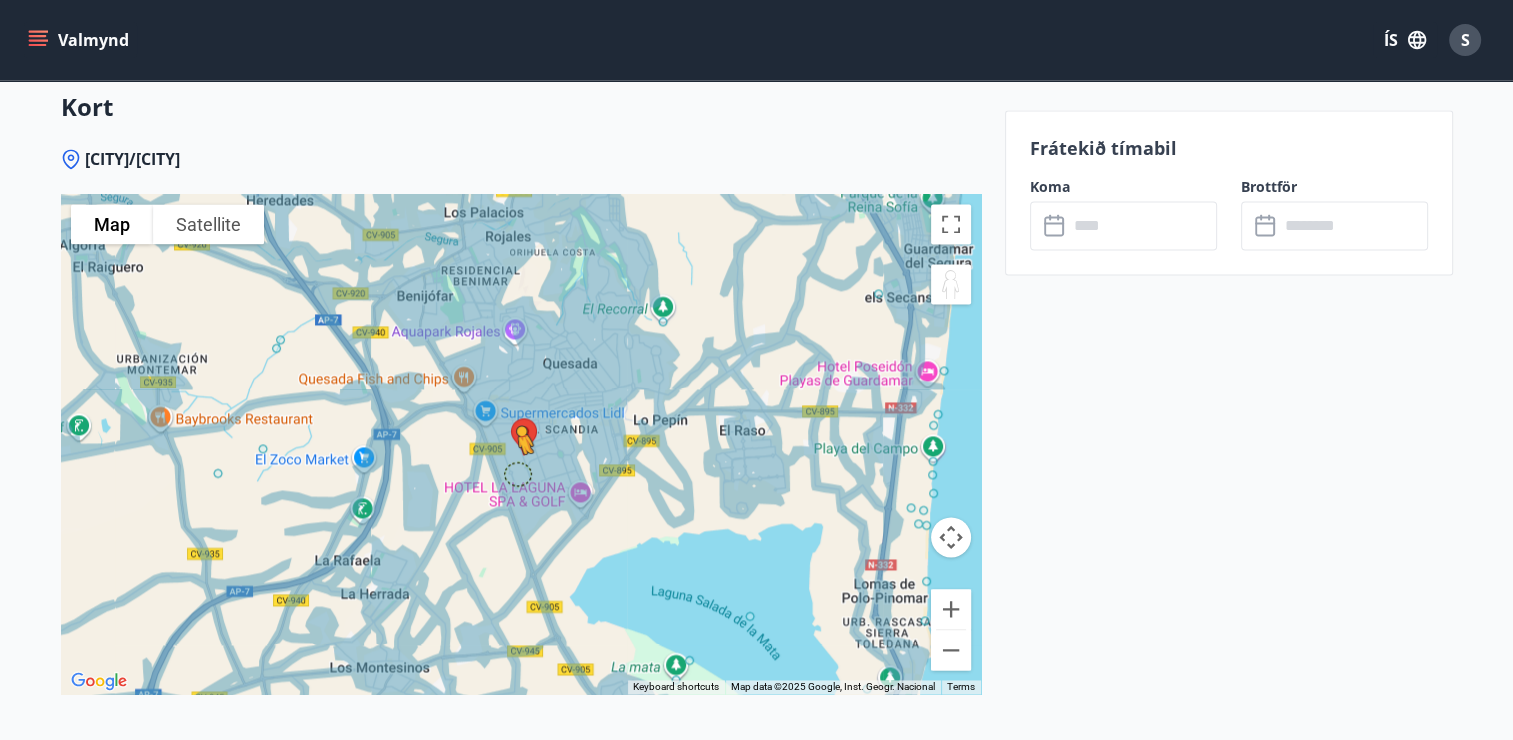 drag, startPoint x: 941, startPoint y: 284, endPoint x: 520, endPoint y: 460, distance: 456.308 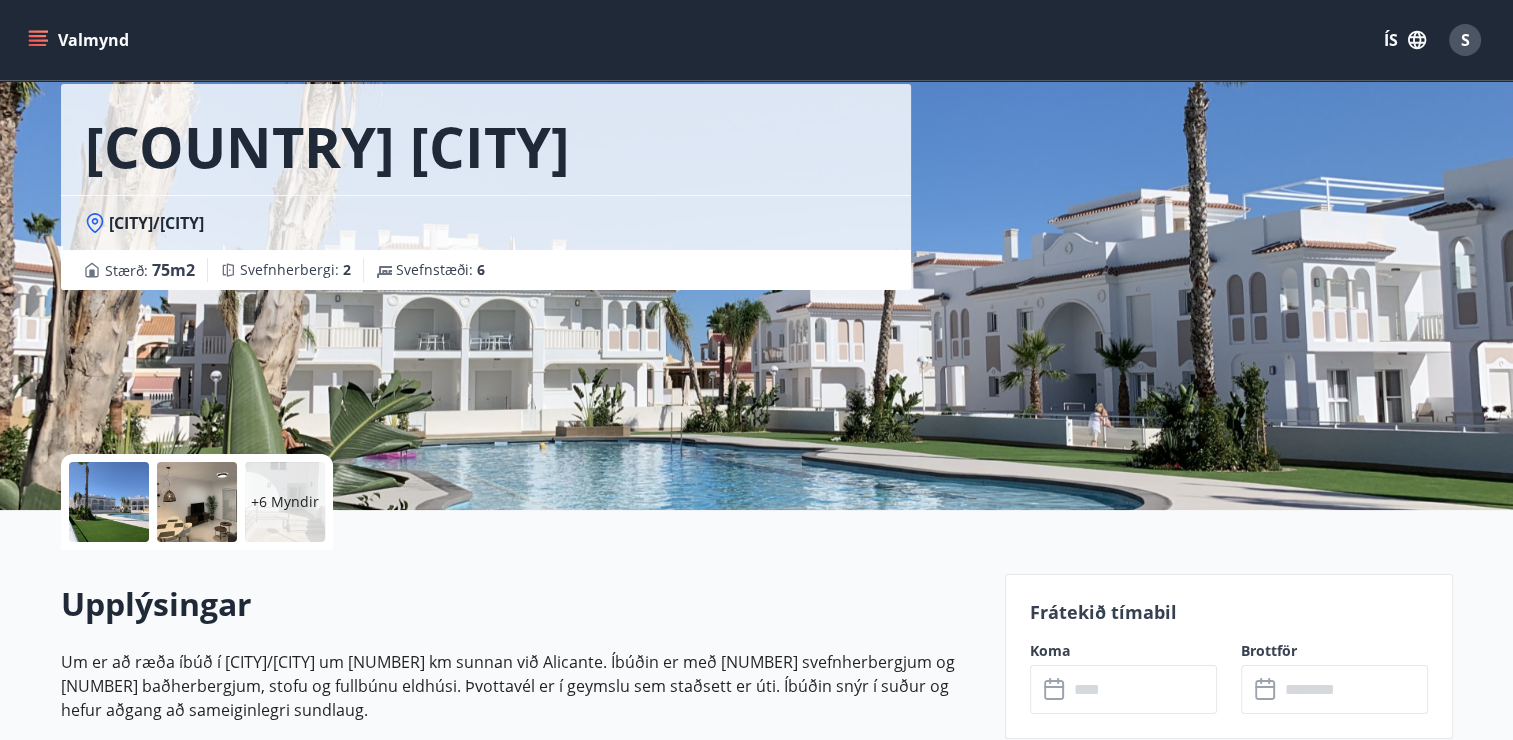 scroll, scrollTop: 48, scrollLeft: 0, axis: vertical 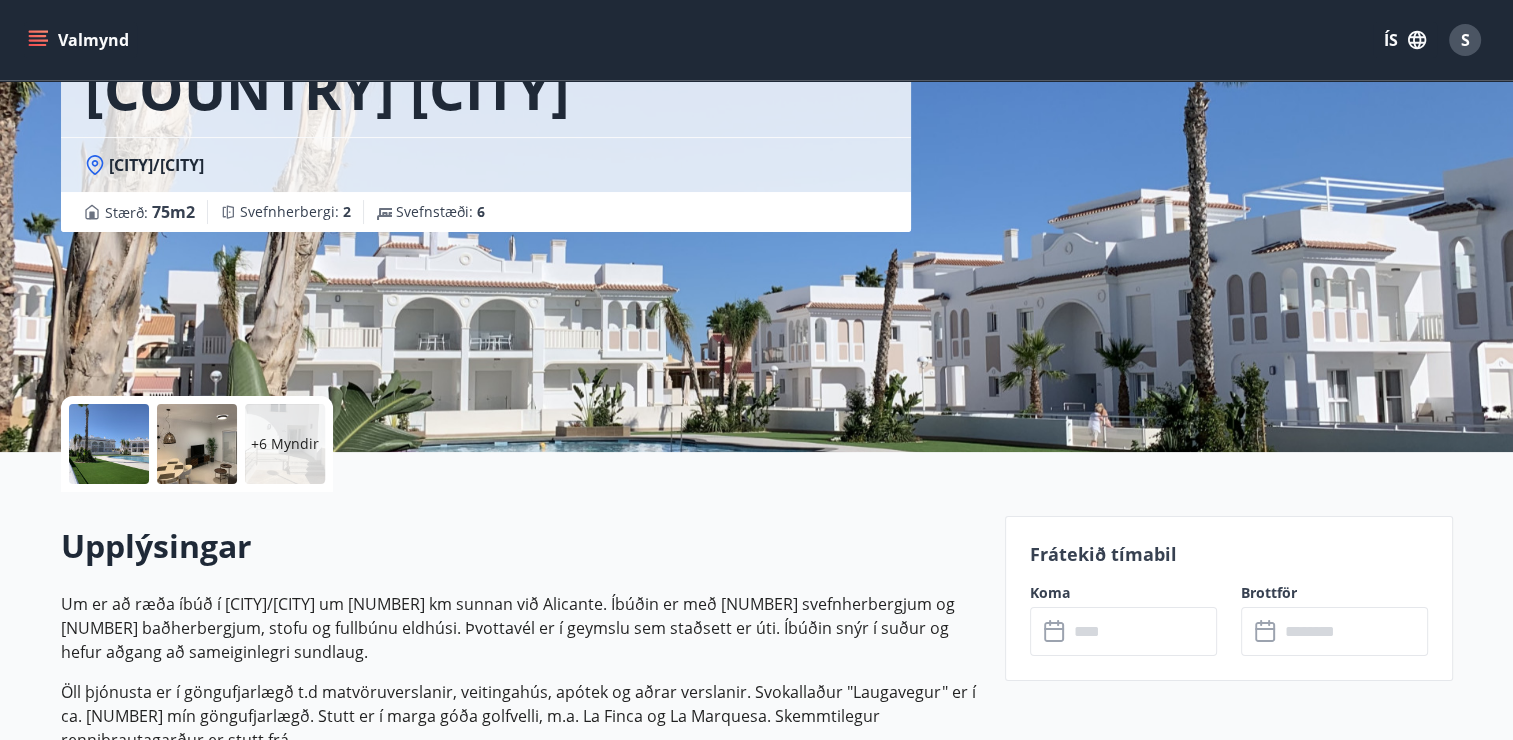 click on "+6 Myndir" at bounding box center (285, 444) 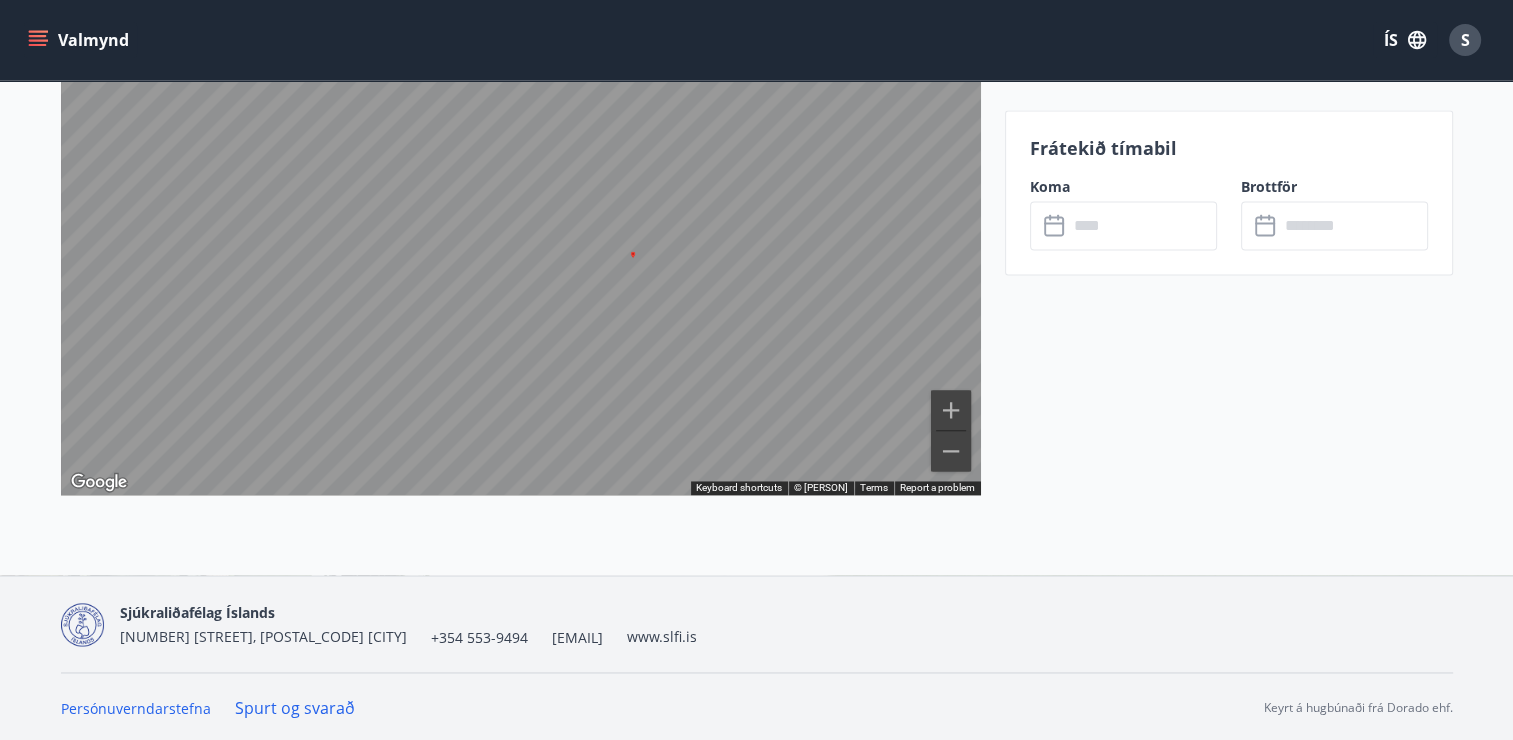 scroll, scrollTop: 2949, scrollLeft: 0, axis: vertical 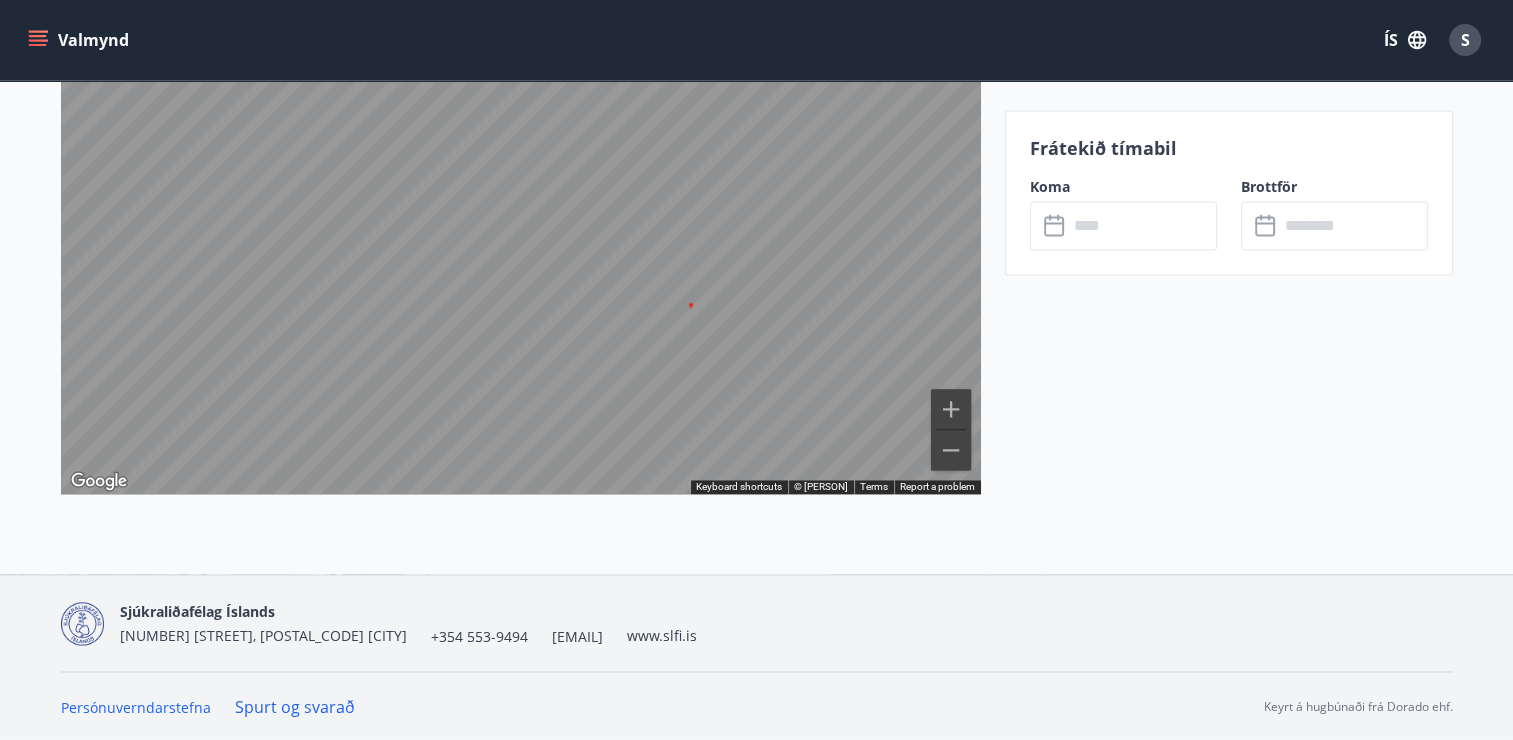 click on "Frátekið tímabil Koma ​ ​ Brottför ​ ​" at bounding box center (1229, -824) 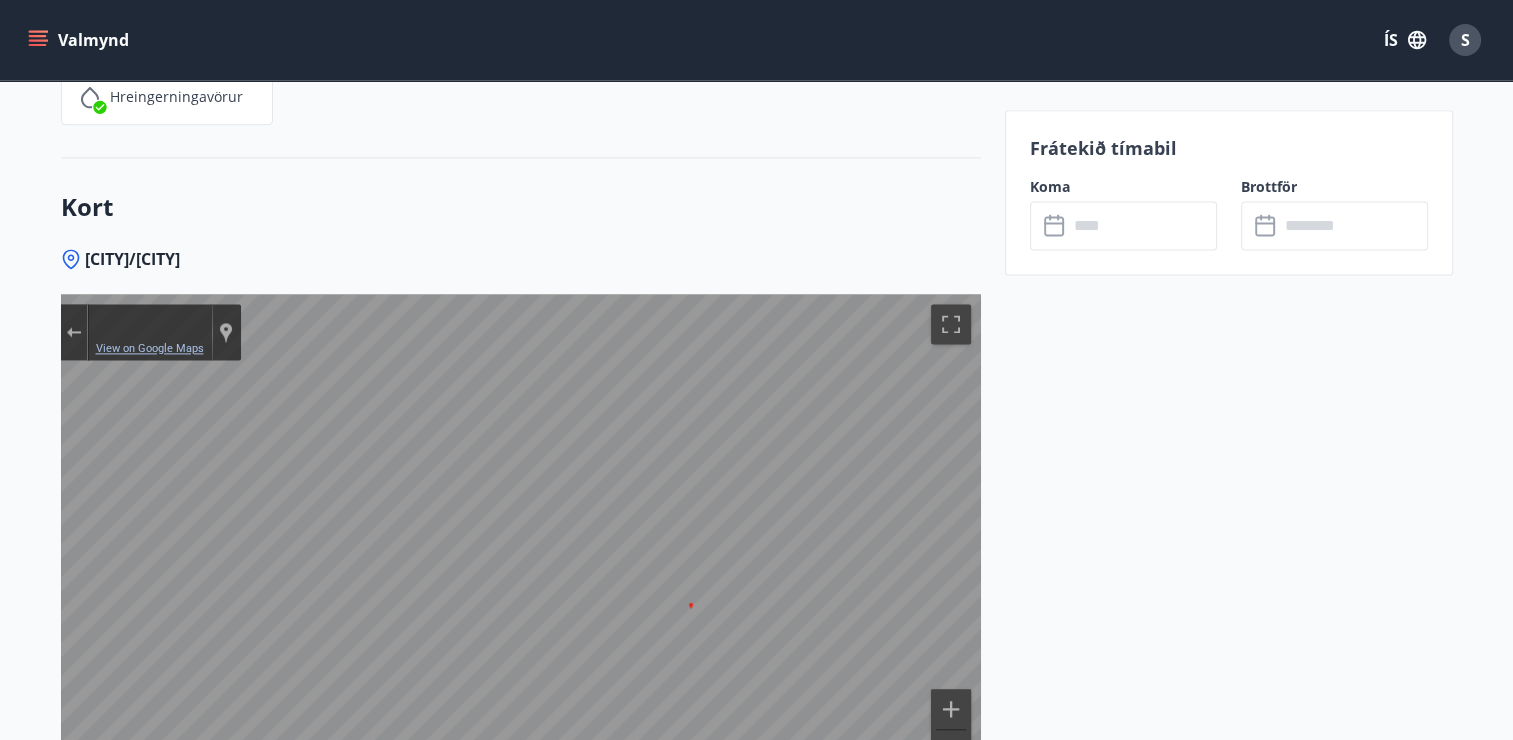 click on "View on Google Maps" at bounding box center [150, 348] 